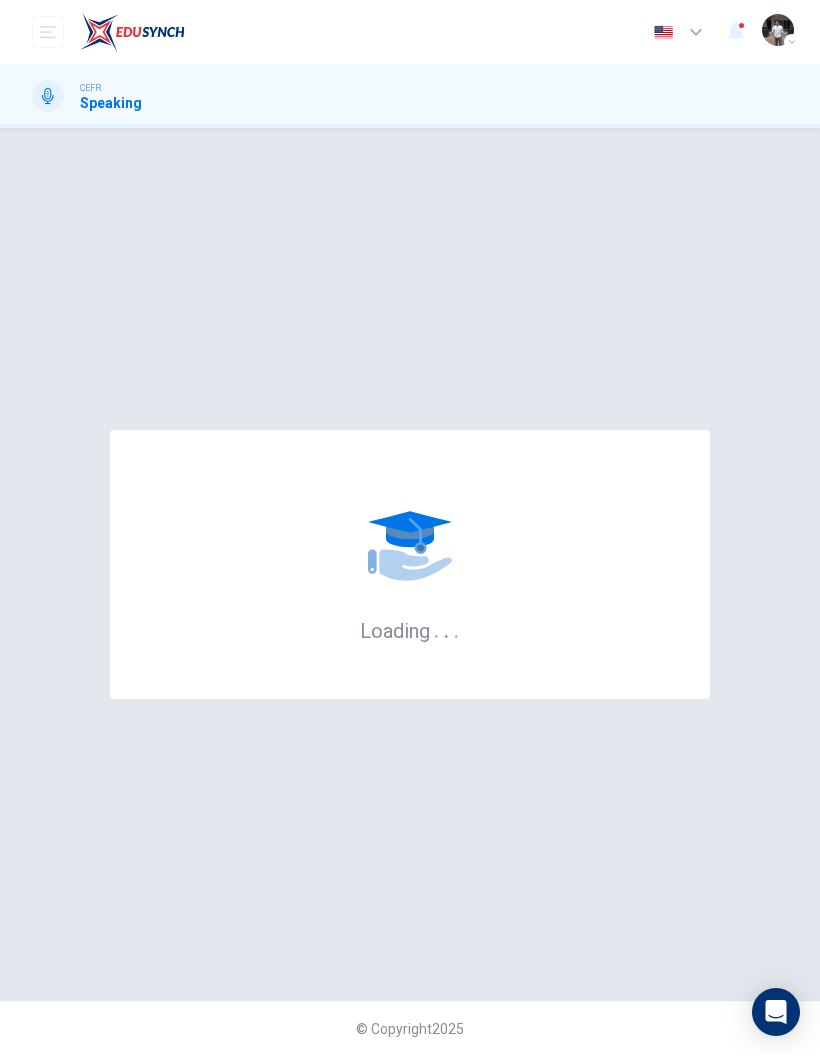 scroll, scrollTop: 0, scrollLeft: 0, axis: both 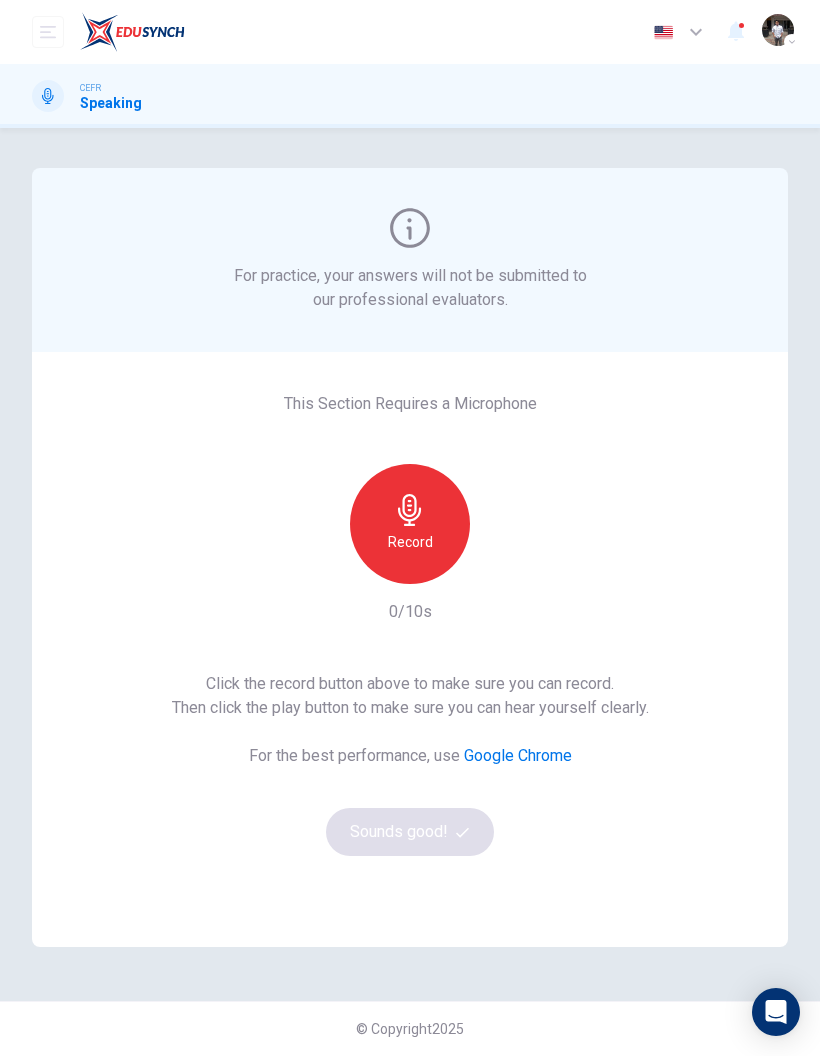 click on "Record" at bounding box center [410, 542] 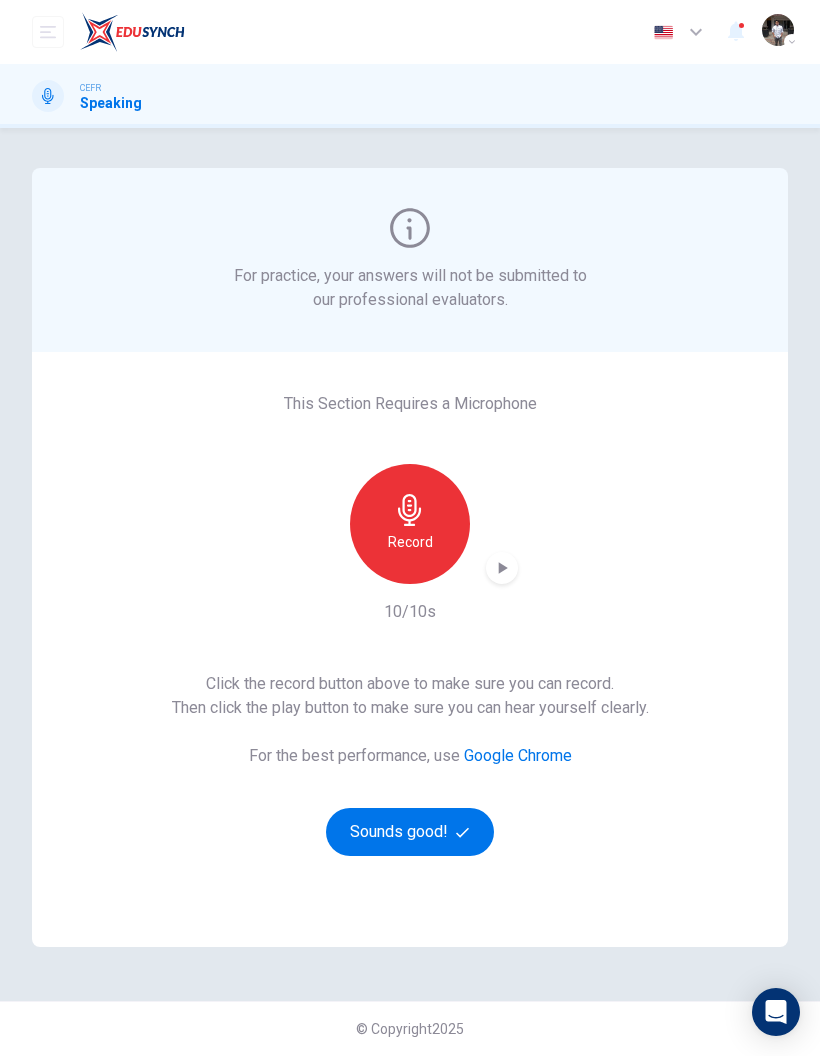 click on "Sounds good!" at bounding box center [410, 832] 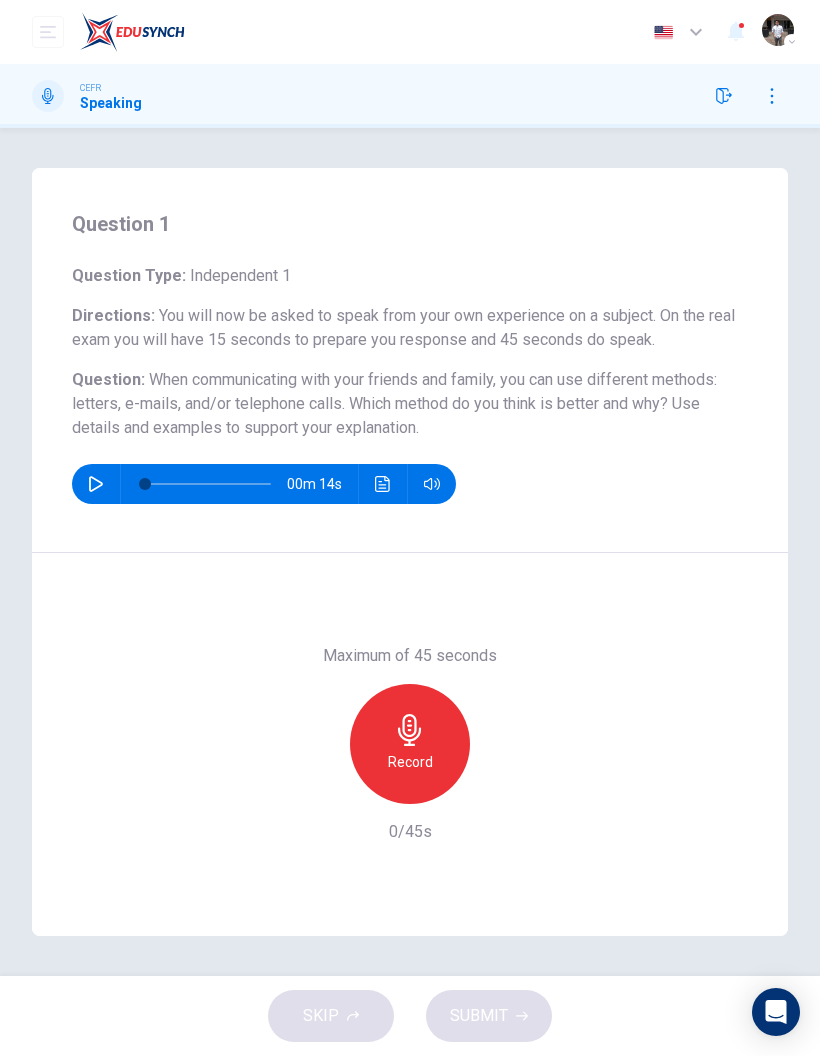 click 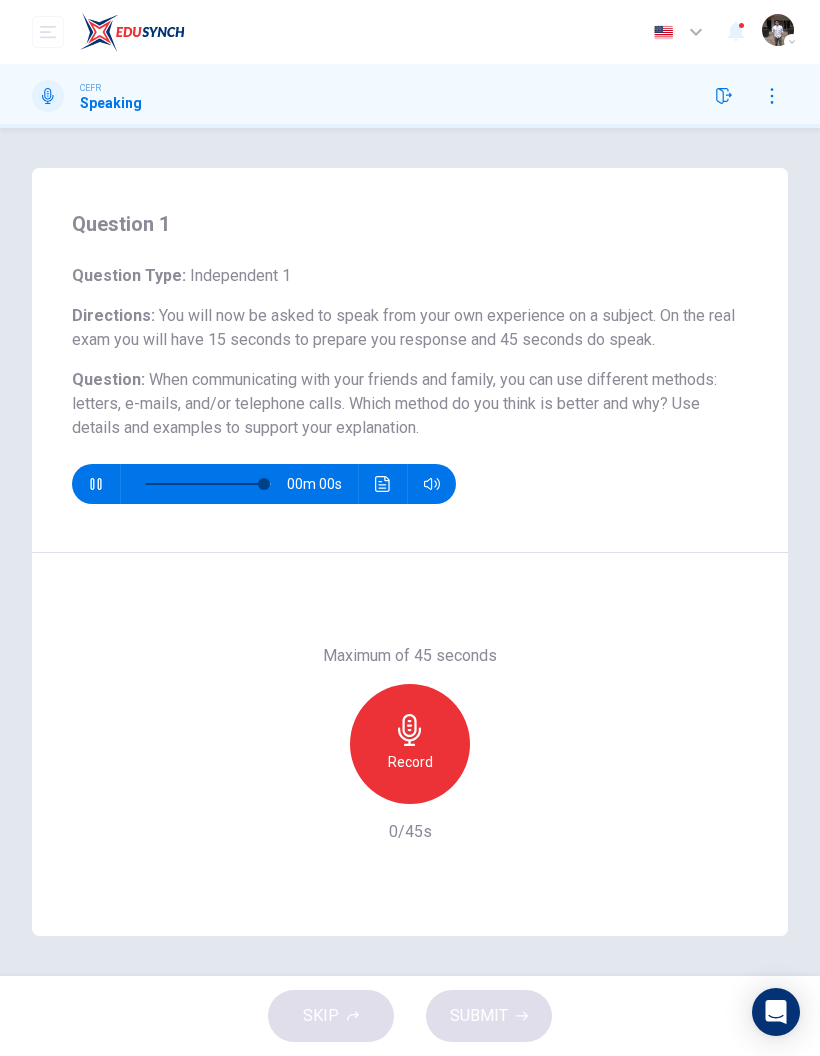 type on "*" 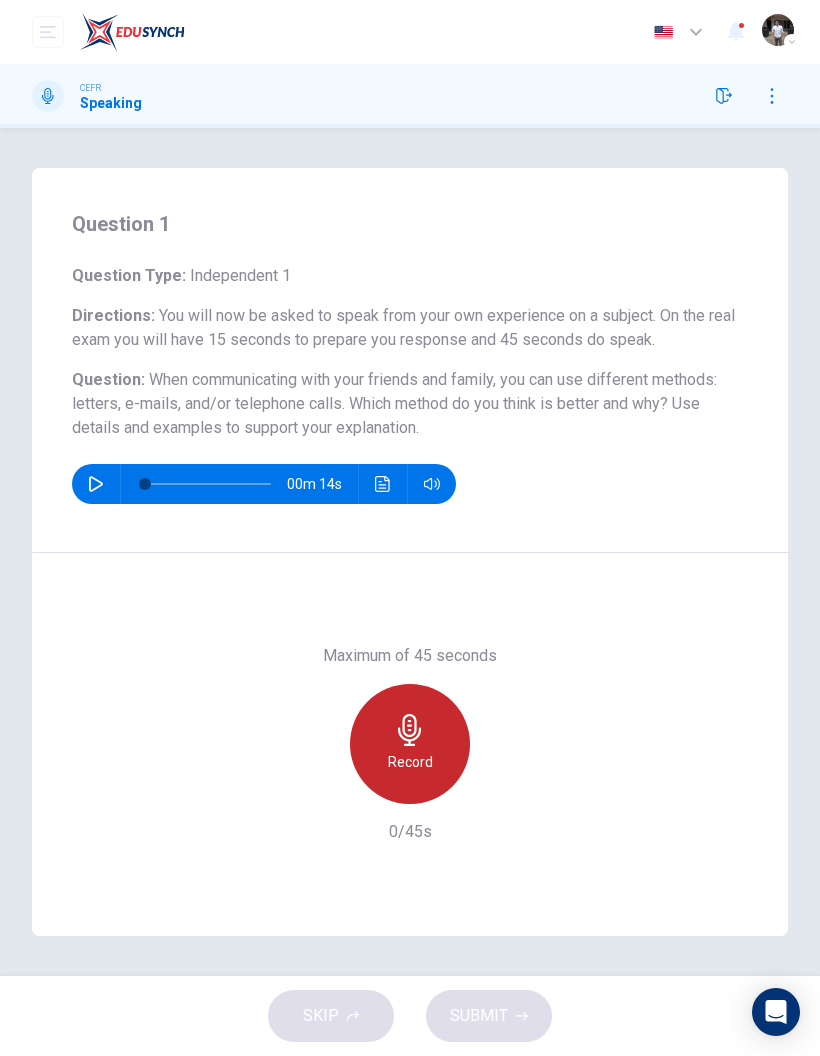 click on "Record" at bounding box center (410, 762) 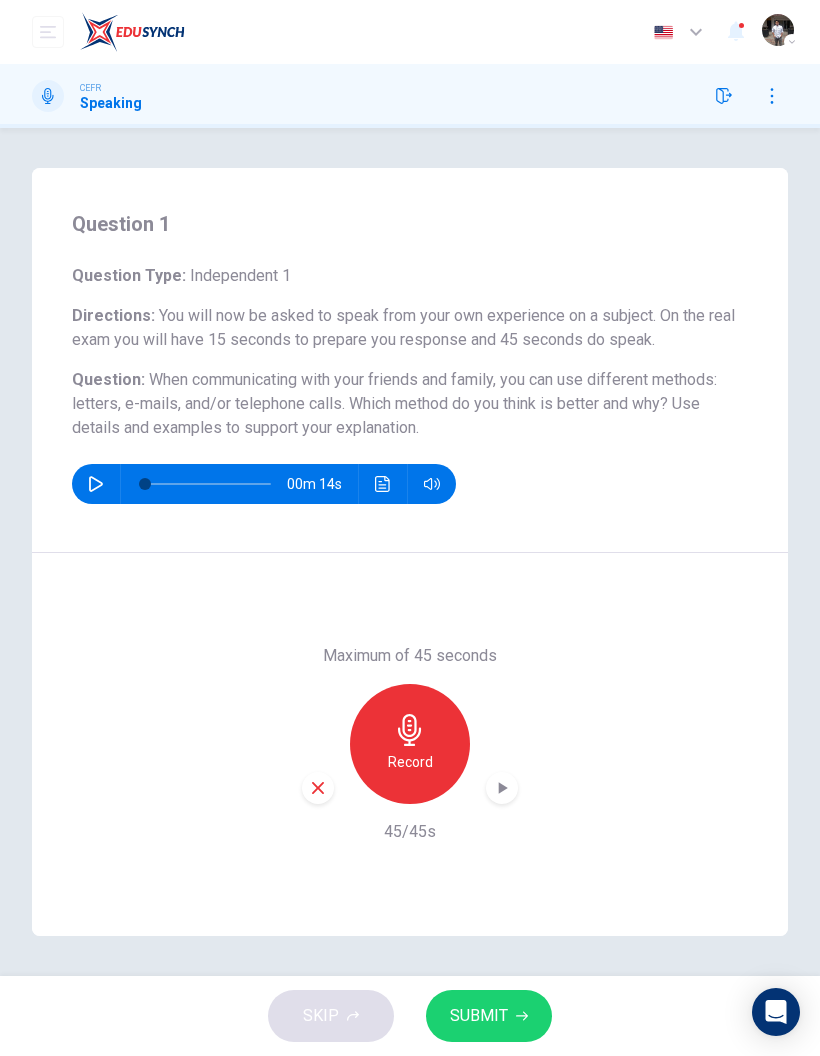 click on "SUBMIT" at bounding box center (479, 1016) 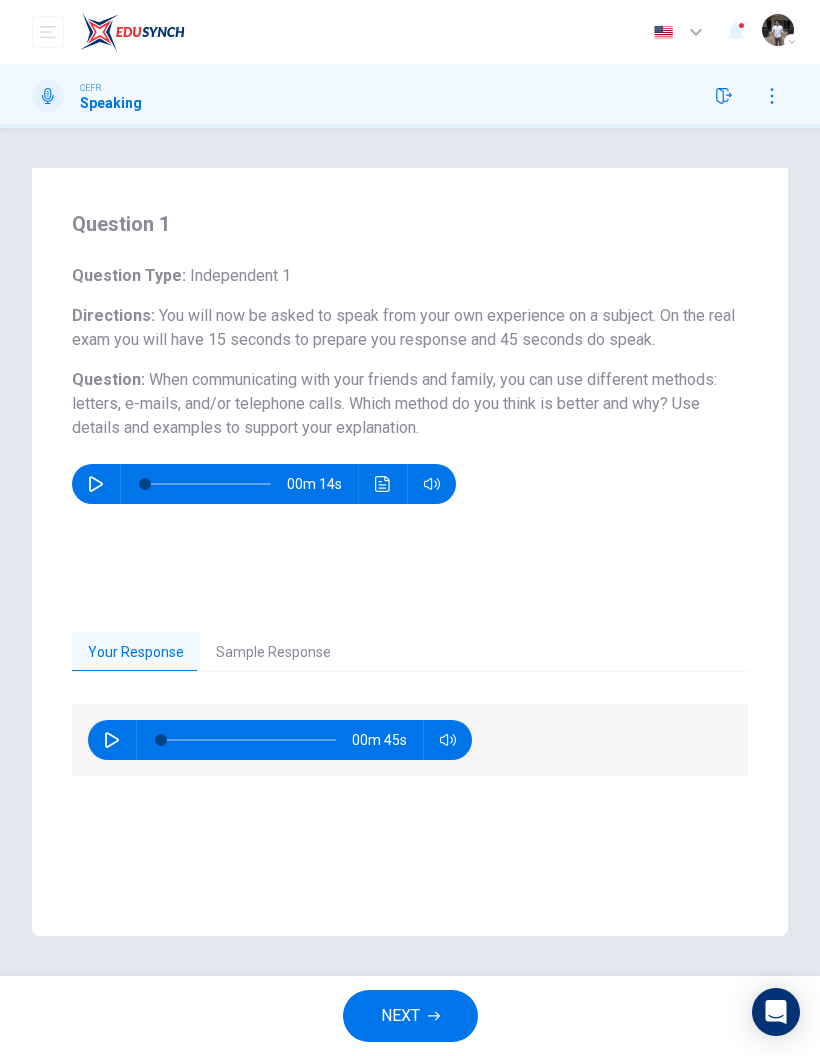 click at bounding box center [112, 740] 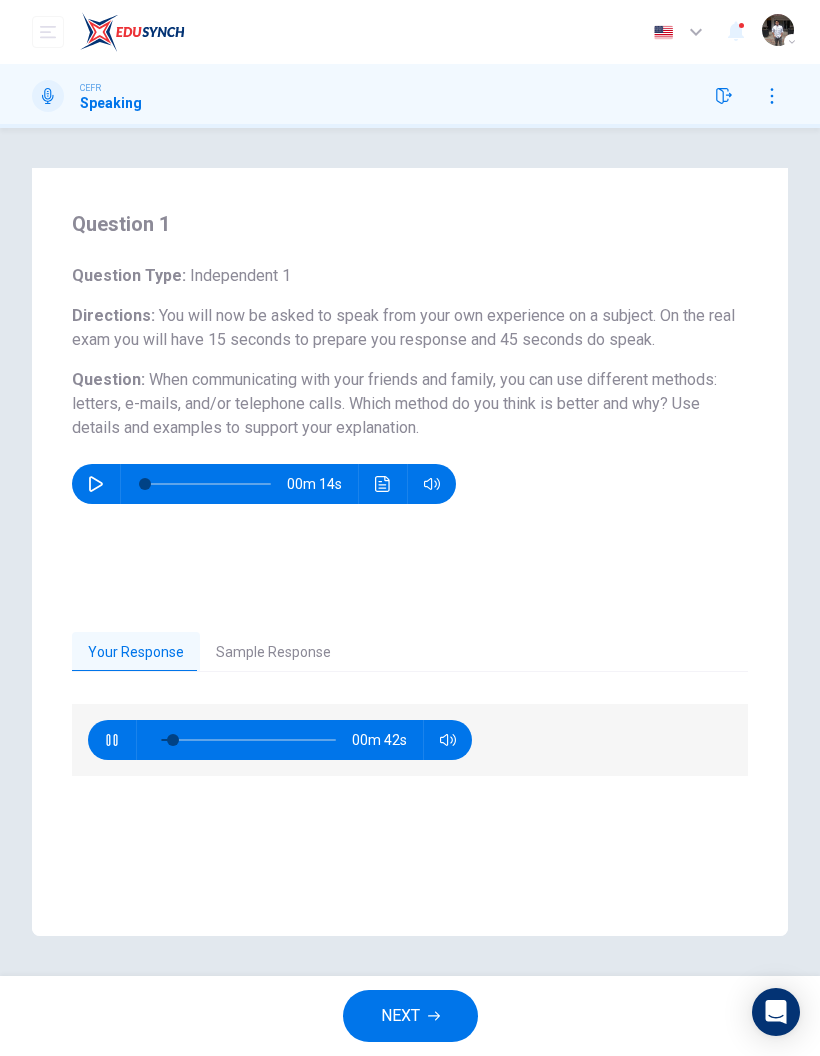 click 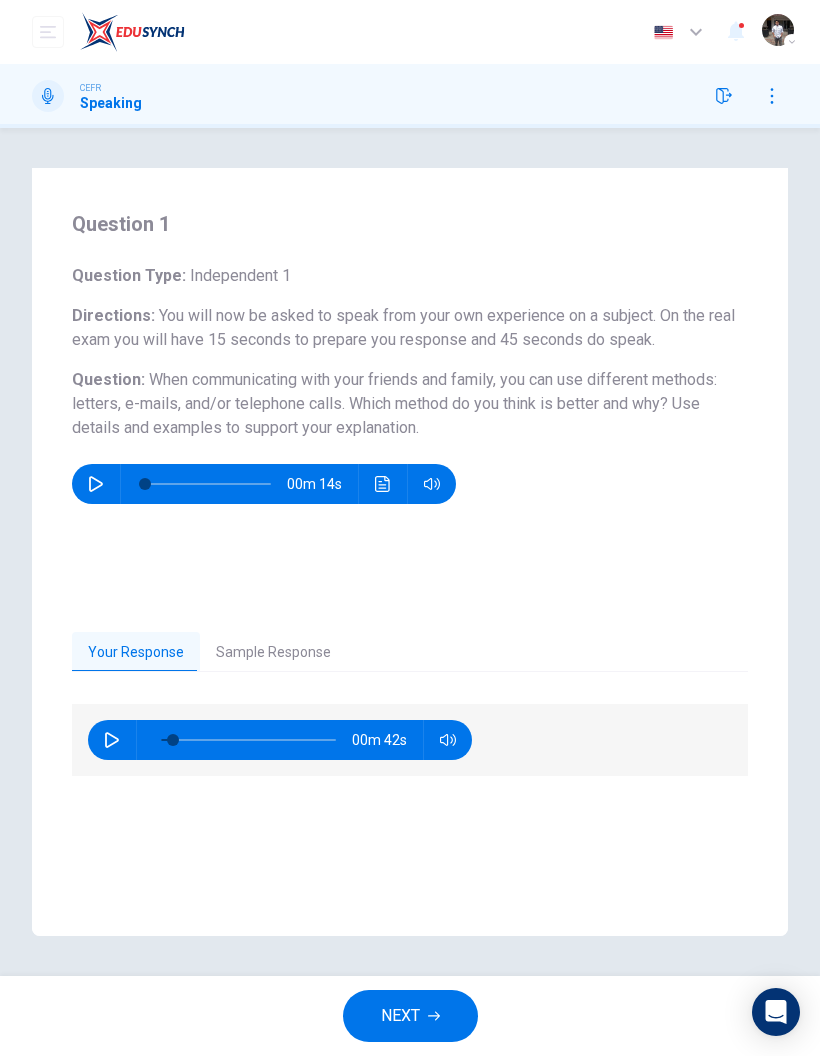 click on "Sample Response" at bounding box center (273, 653) 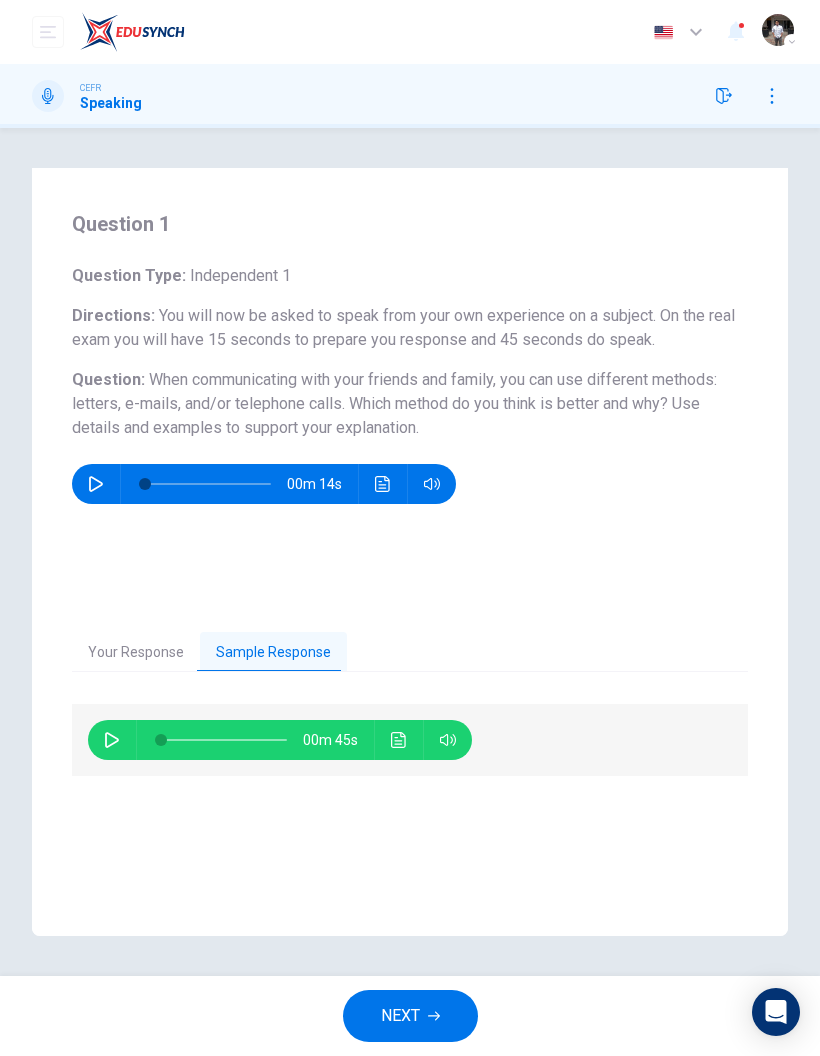 click 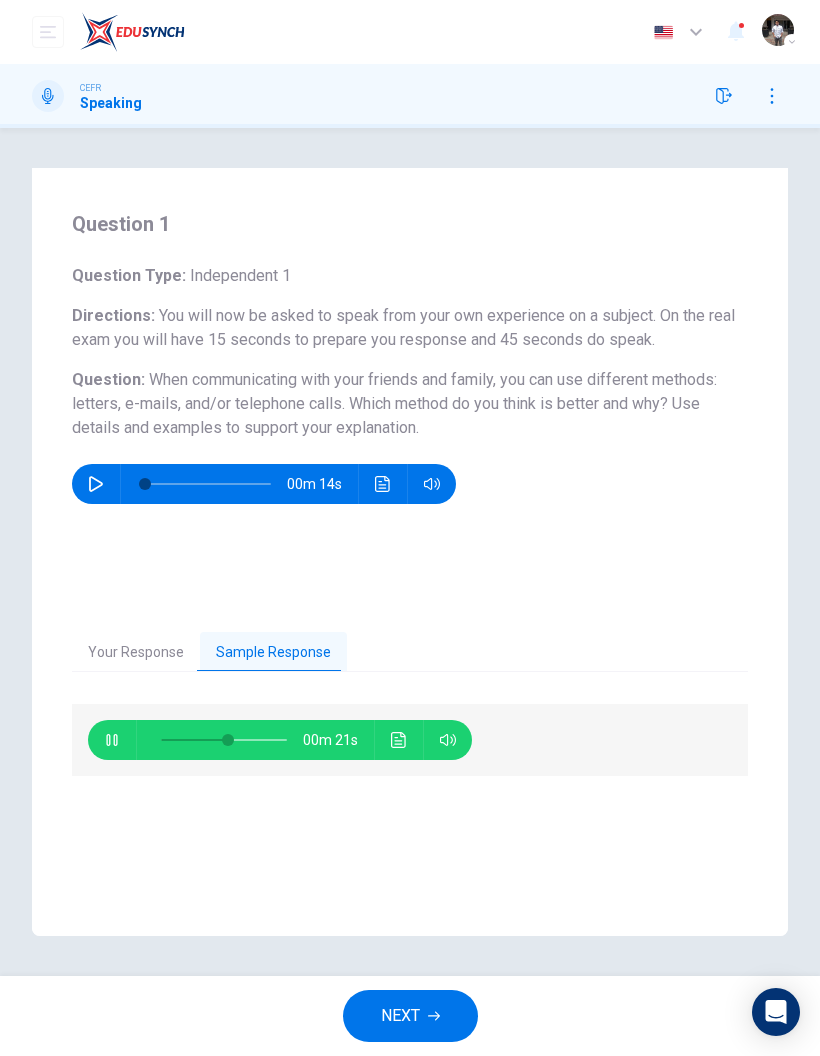 type on "**" 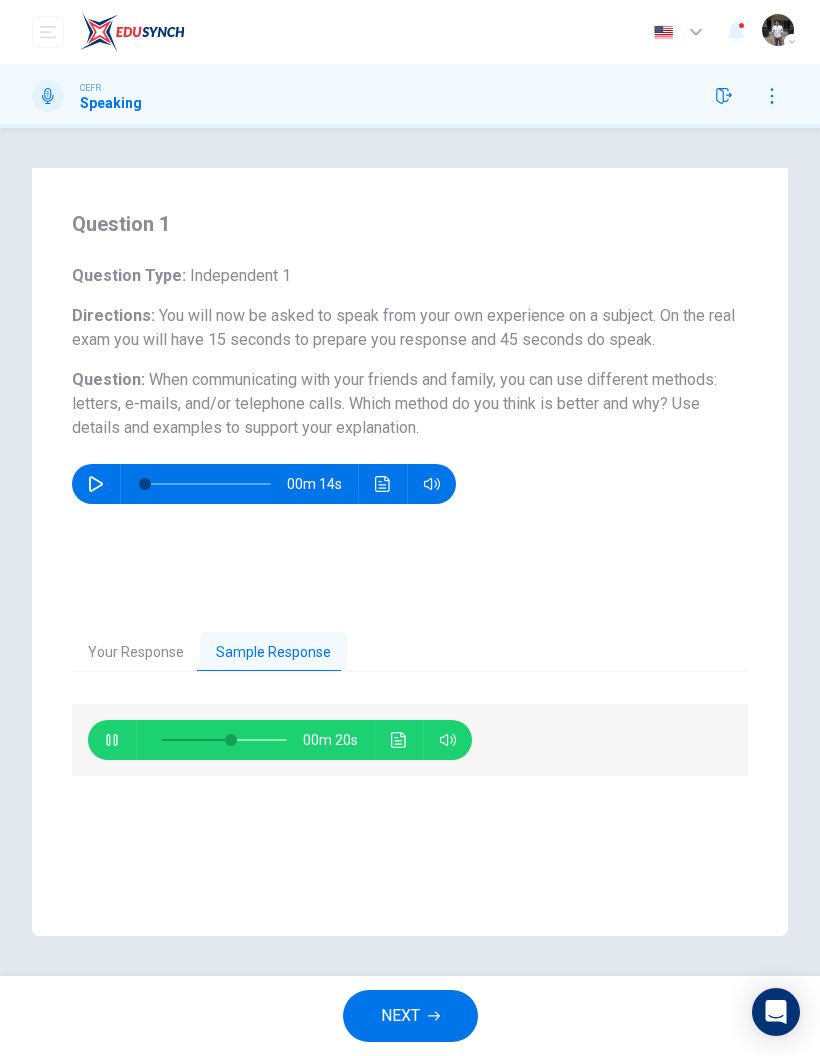 click on "NEXT" at bounding box center [410, 1016] 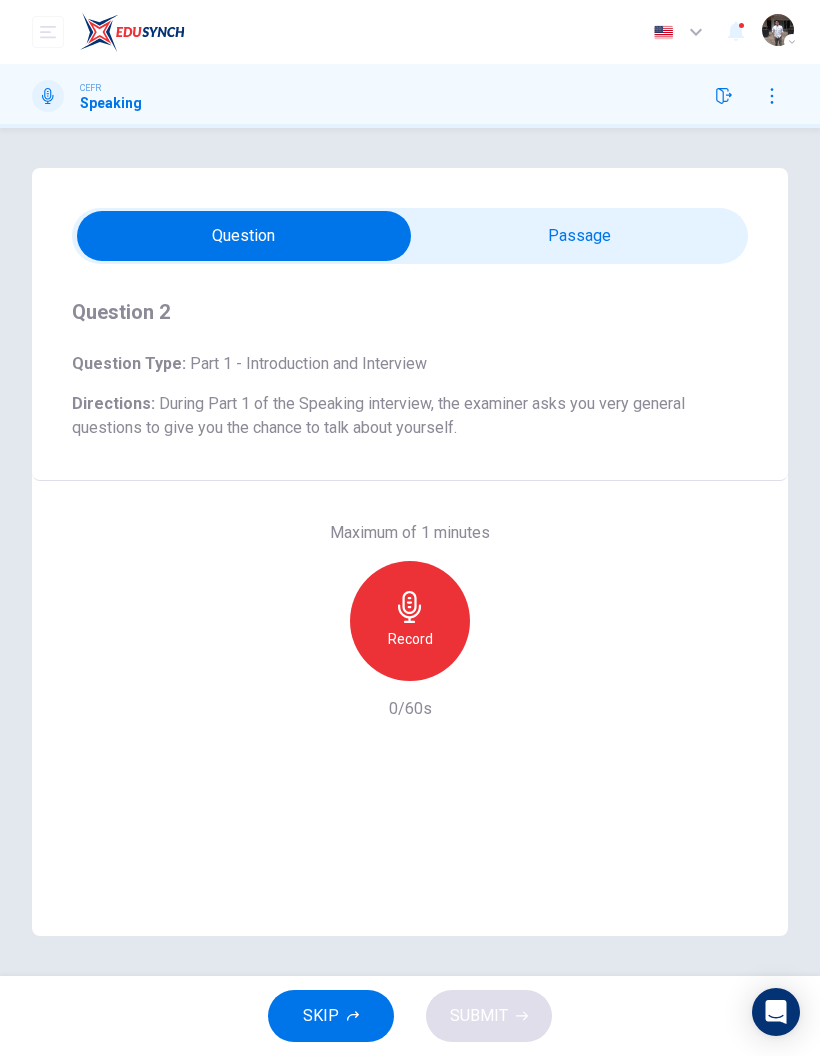 click on "Record" at bounding box center [410, 621] 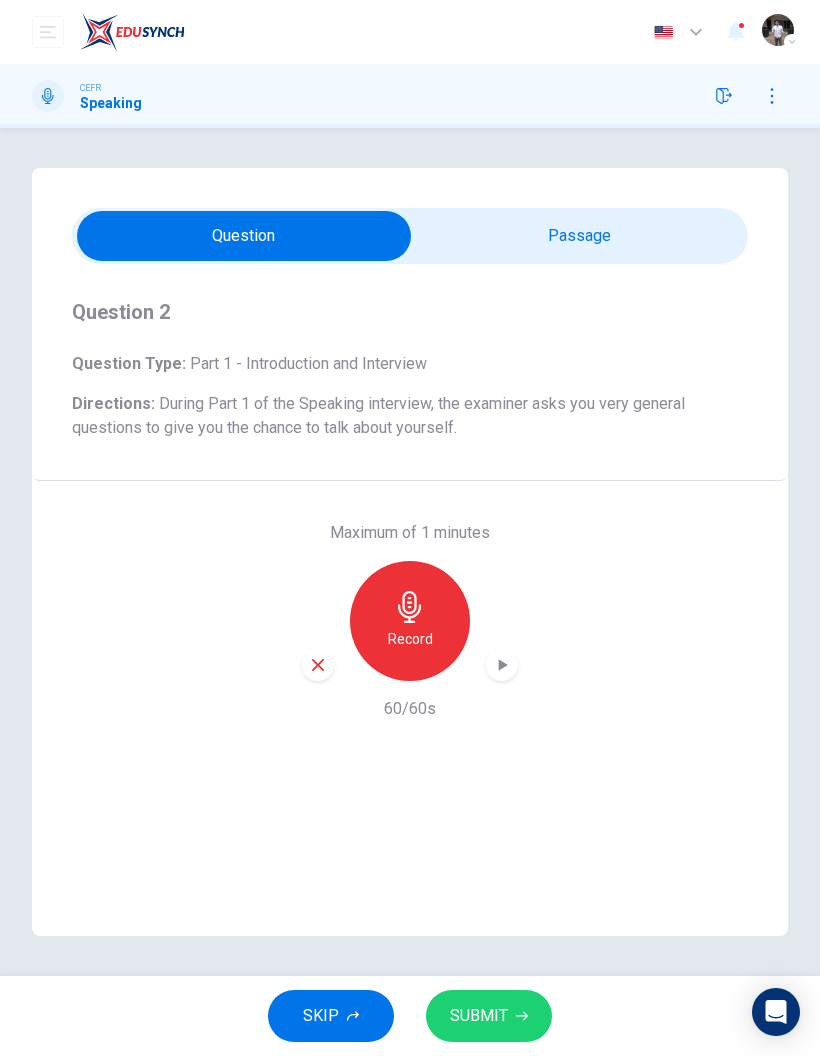 click on "SUBMIT" at bounding box center [479, 1016] 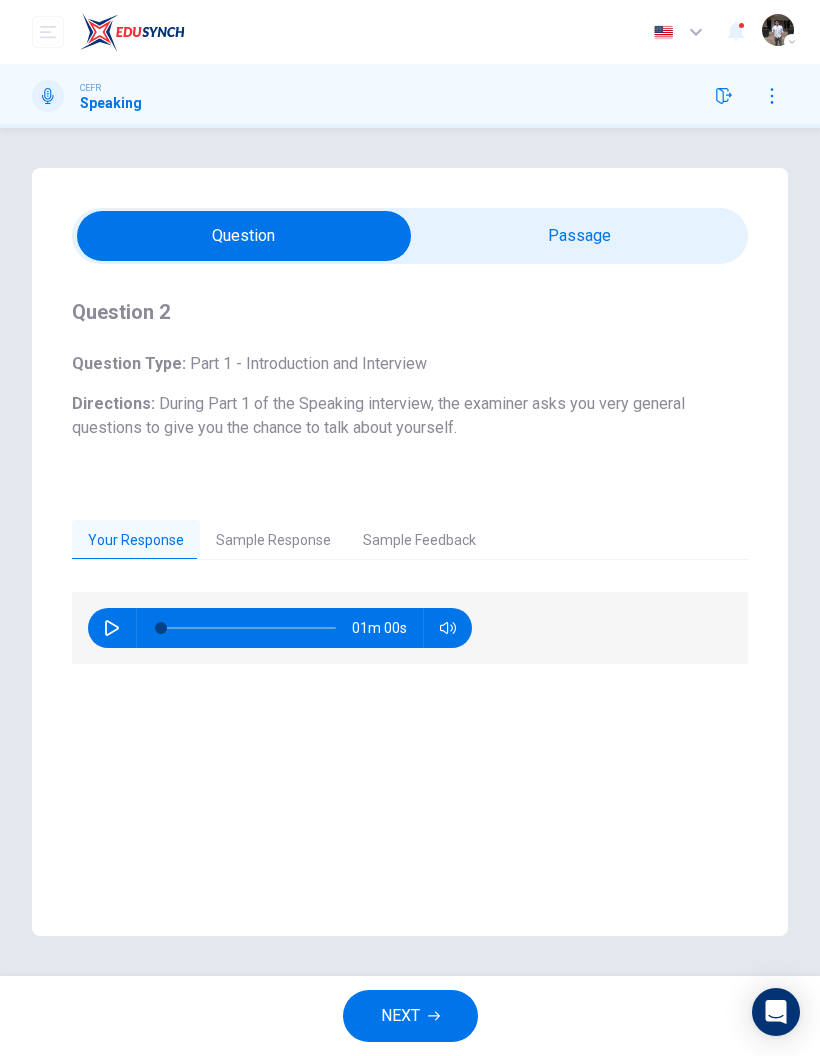 click on "Sample Response" at bounding box center [273, 541] 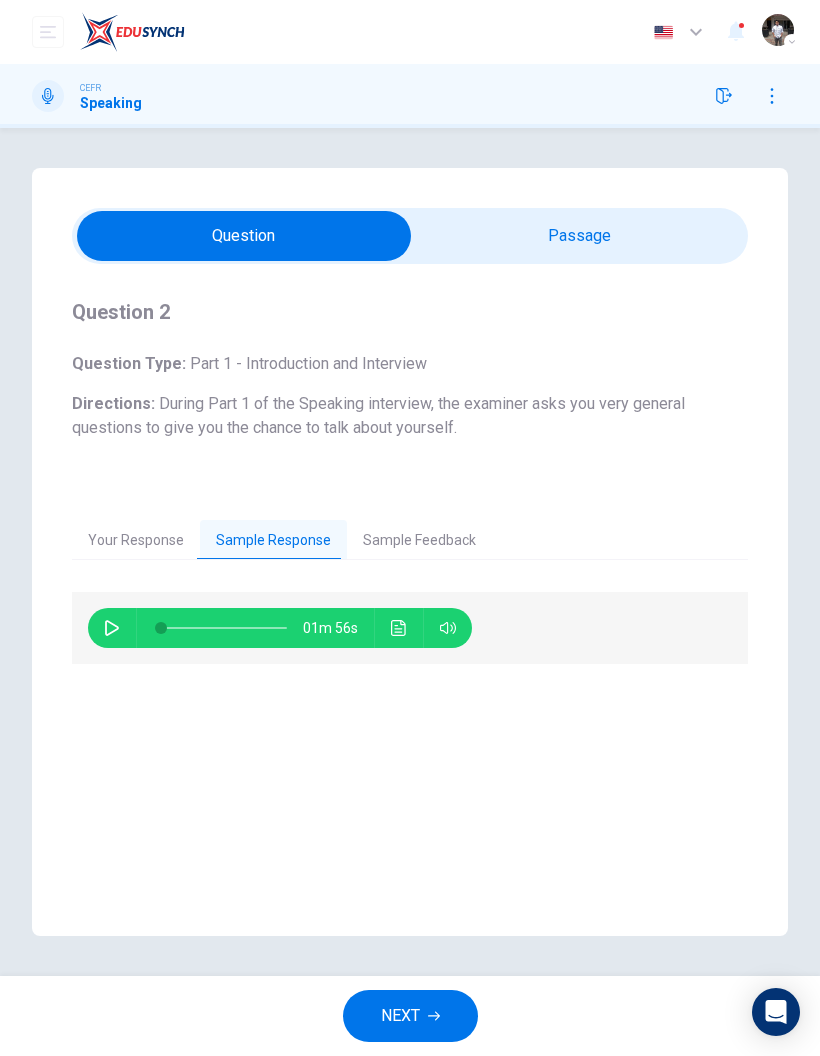 click on "01m 56s" at bounding box center (410, 628) 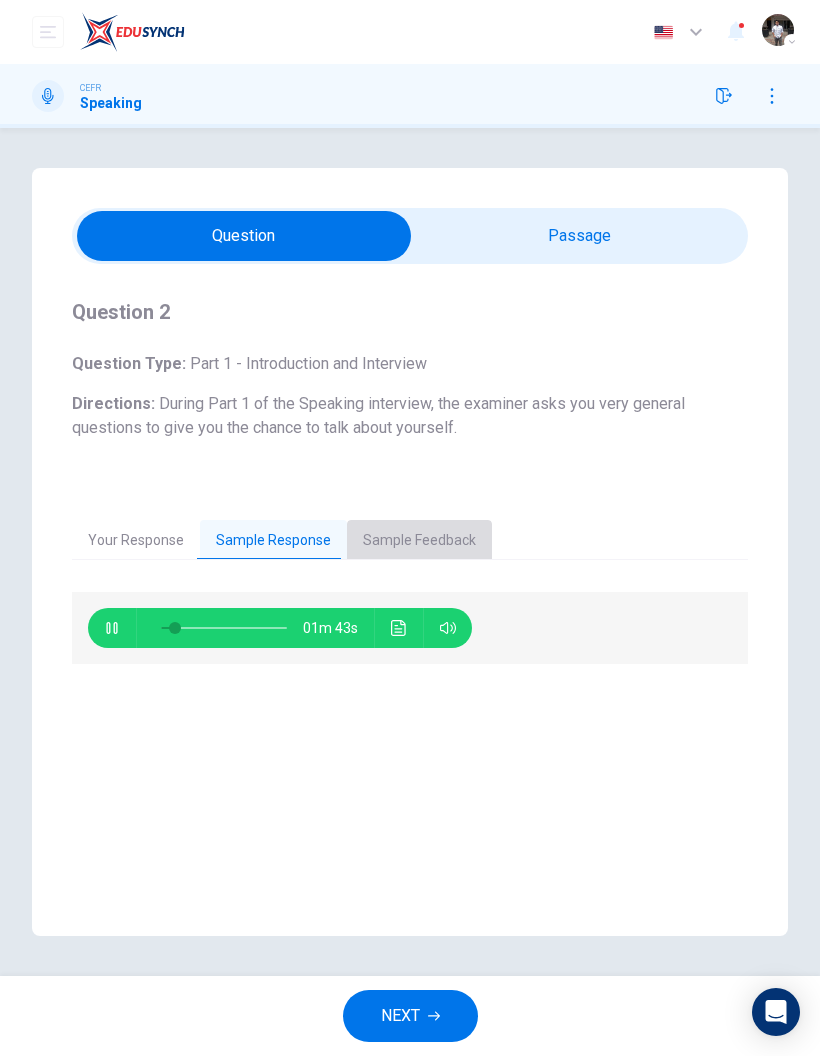 click on "Sample Feedback" at bounding box center (419, 541) 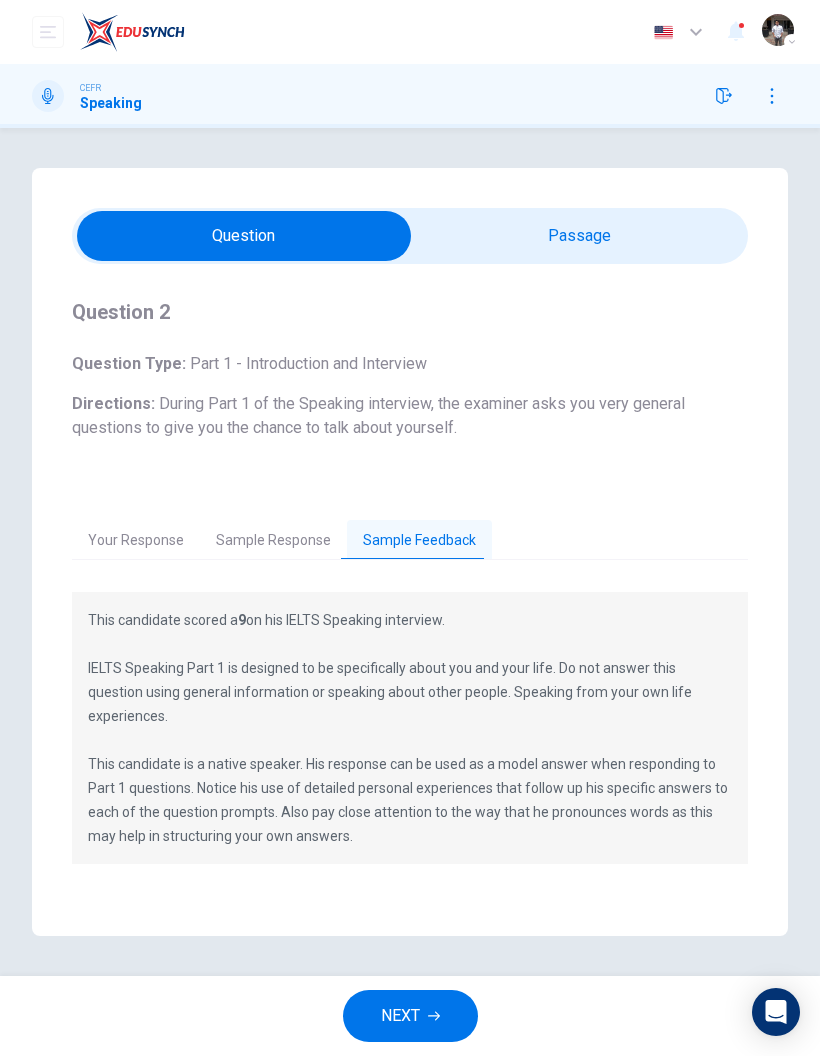 click on "Sample Response" at bounding box center (273, 541) 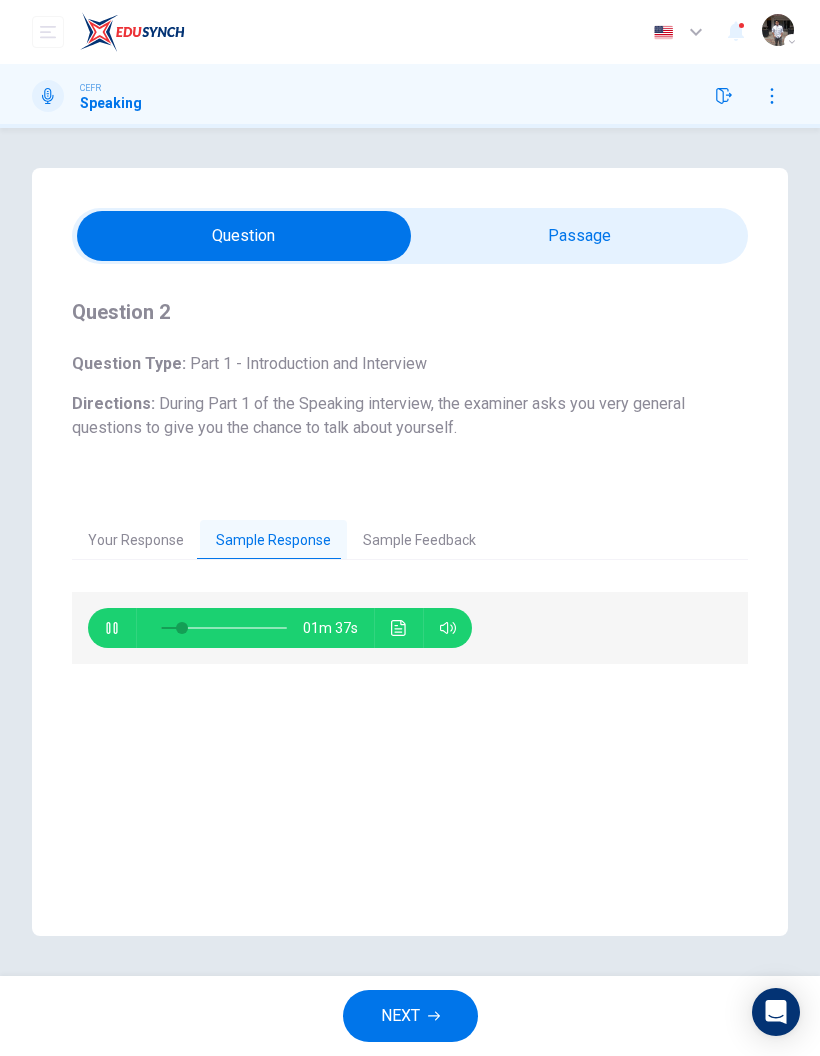 click at bounding box center (112, 628) 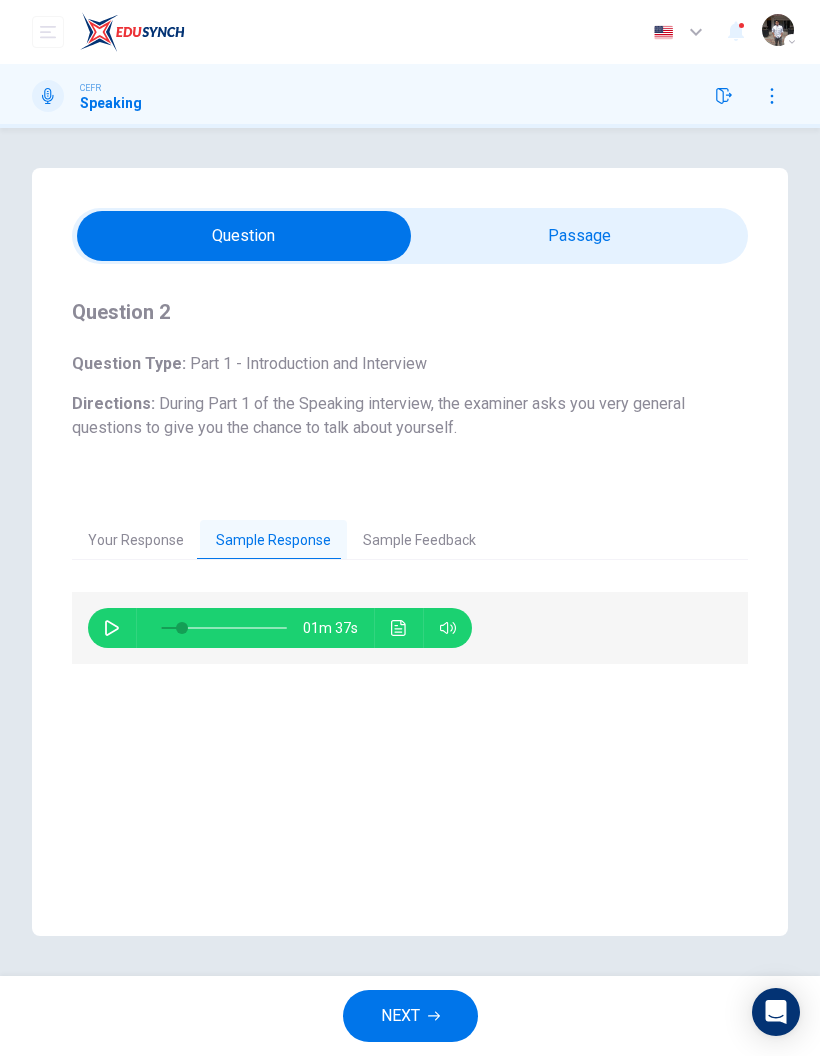 click on "NEXT" at bounding box center (410, 1016) 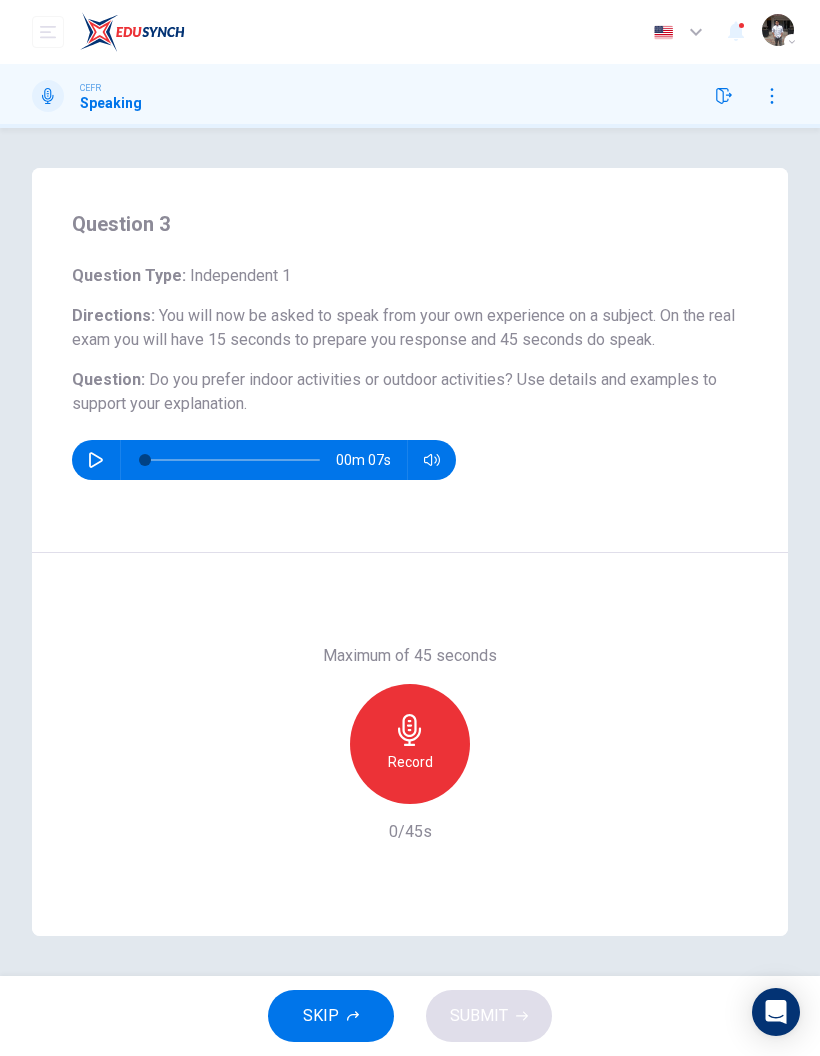 click 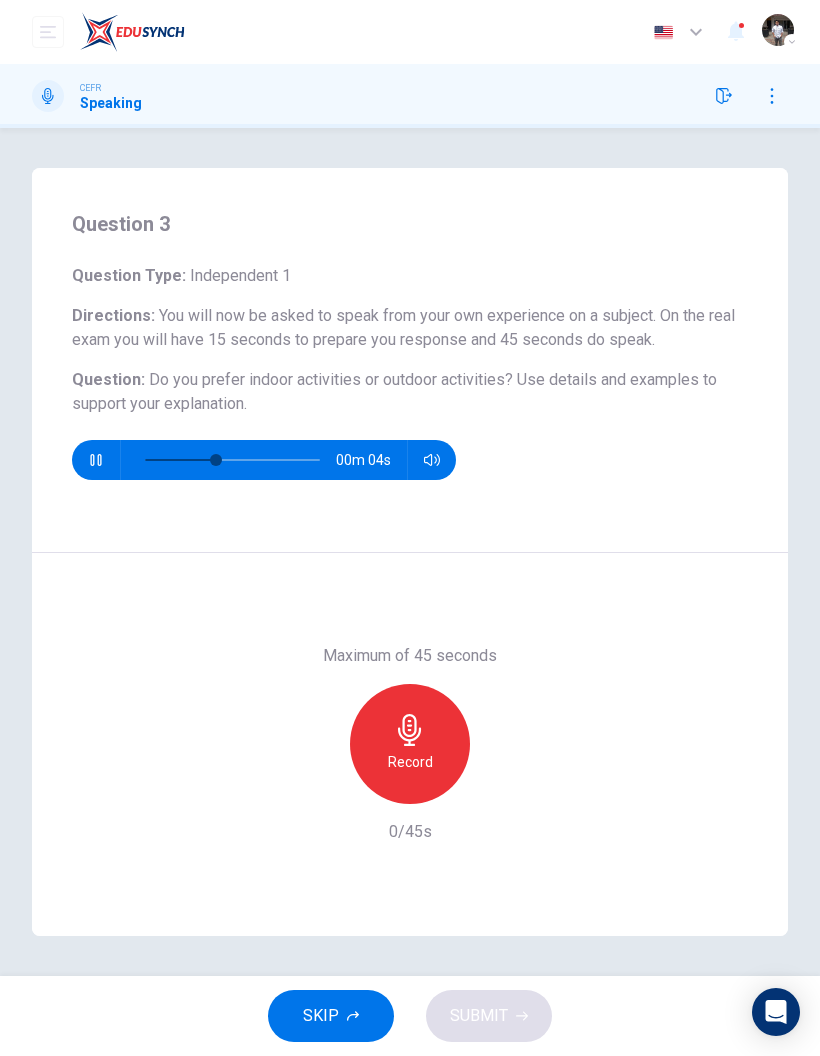 click at bounding box center [96, 460] 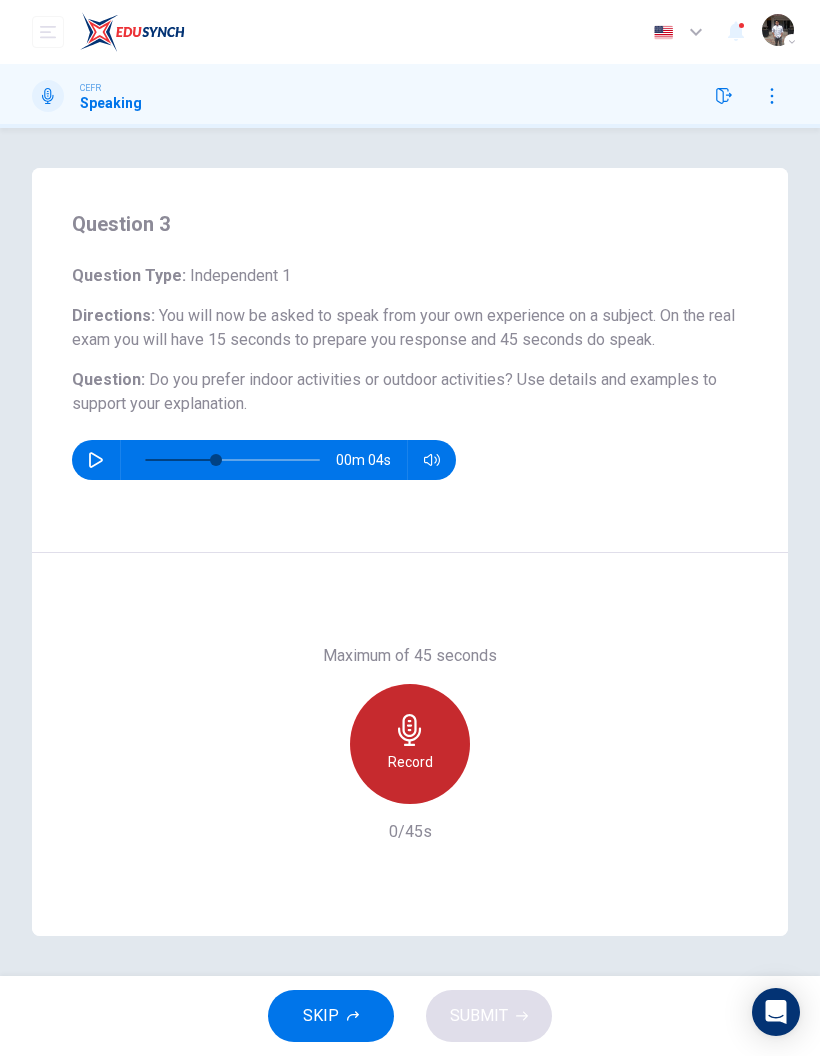 click on "Record" at bounding box center [410, 762] 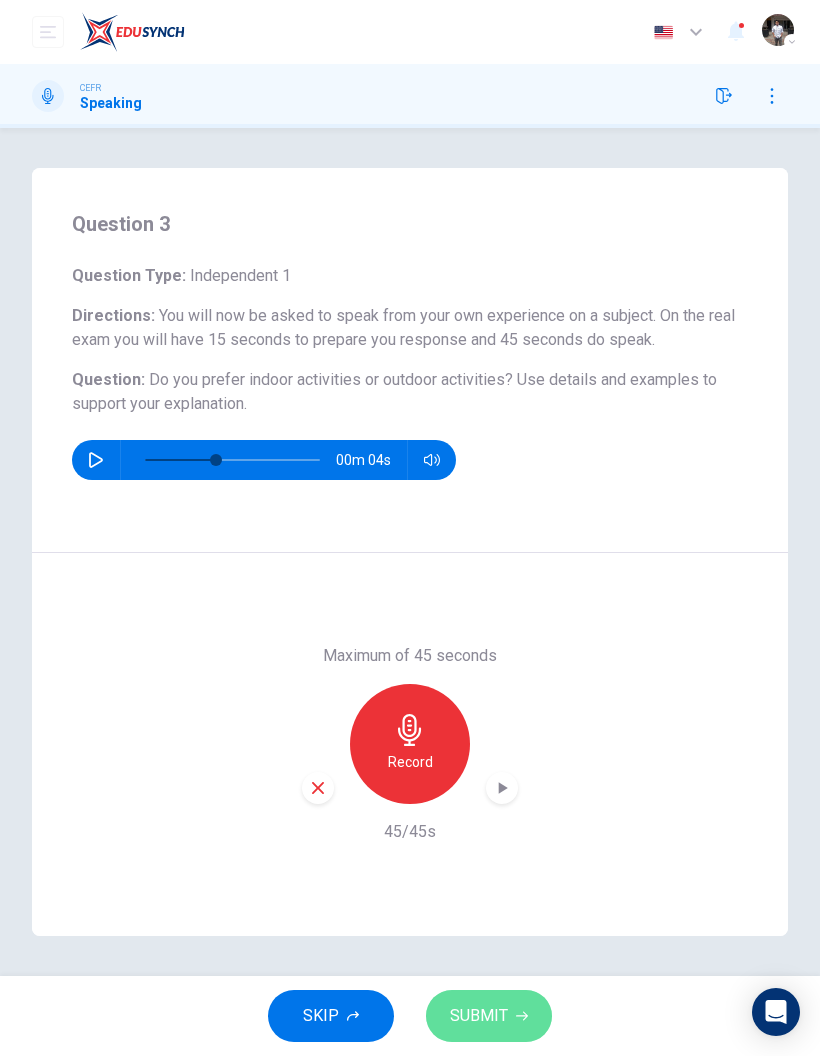 click on "SUBMIT" at bounding box center [479, 1016] 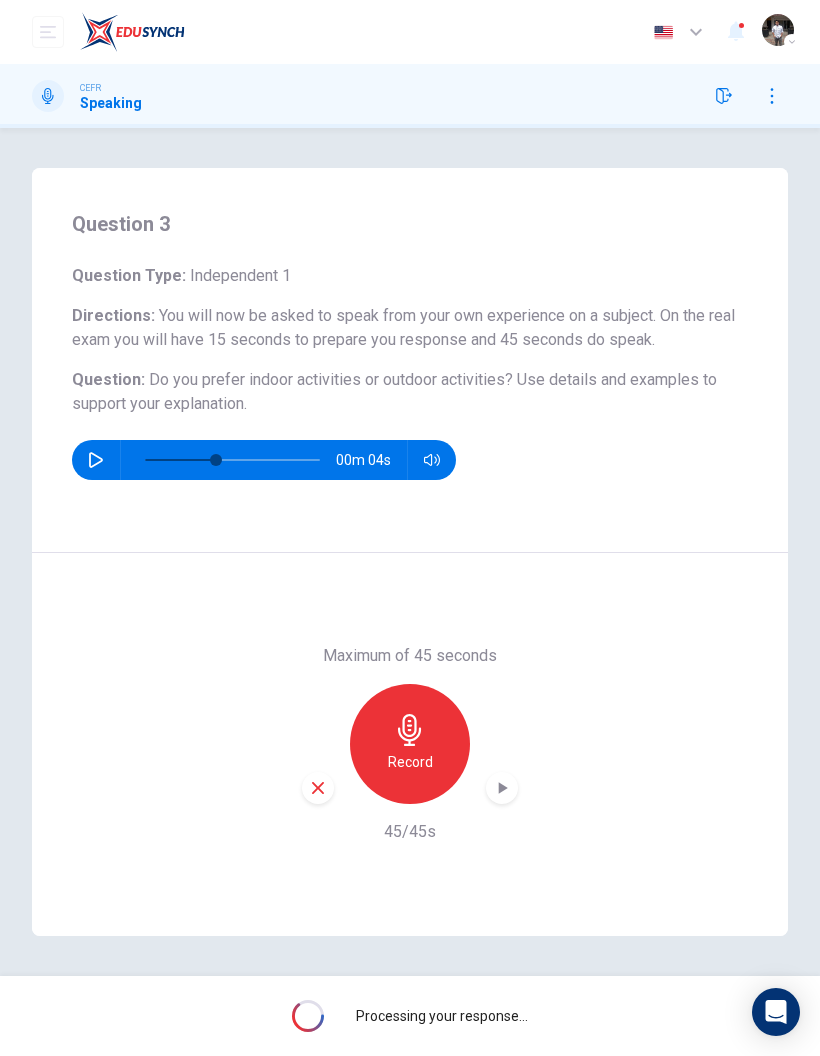 type on "*" 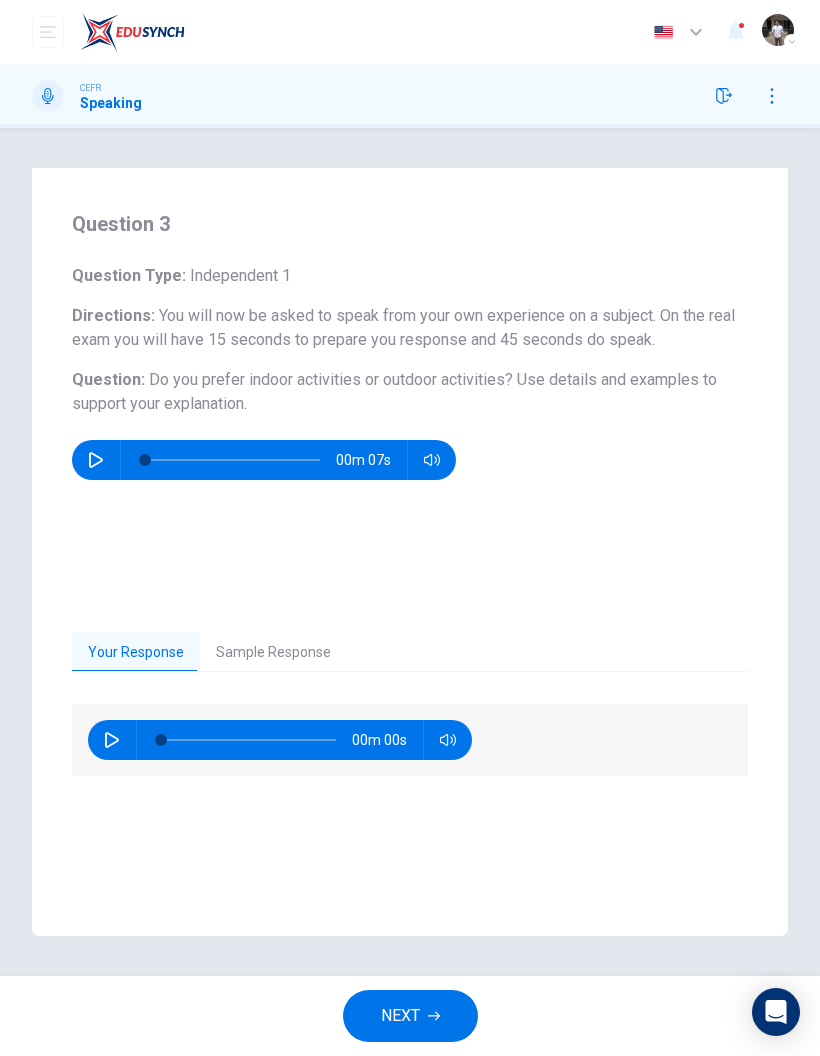 click on "NEXT" at bounding box center (410, 1016) 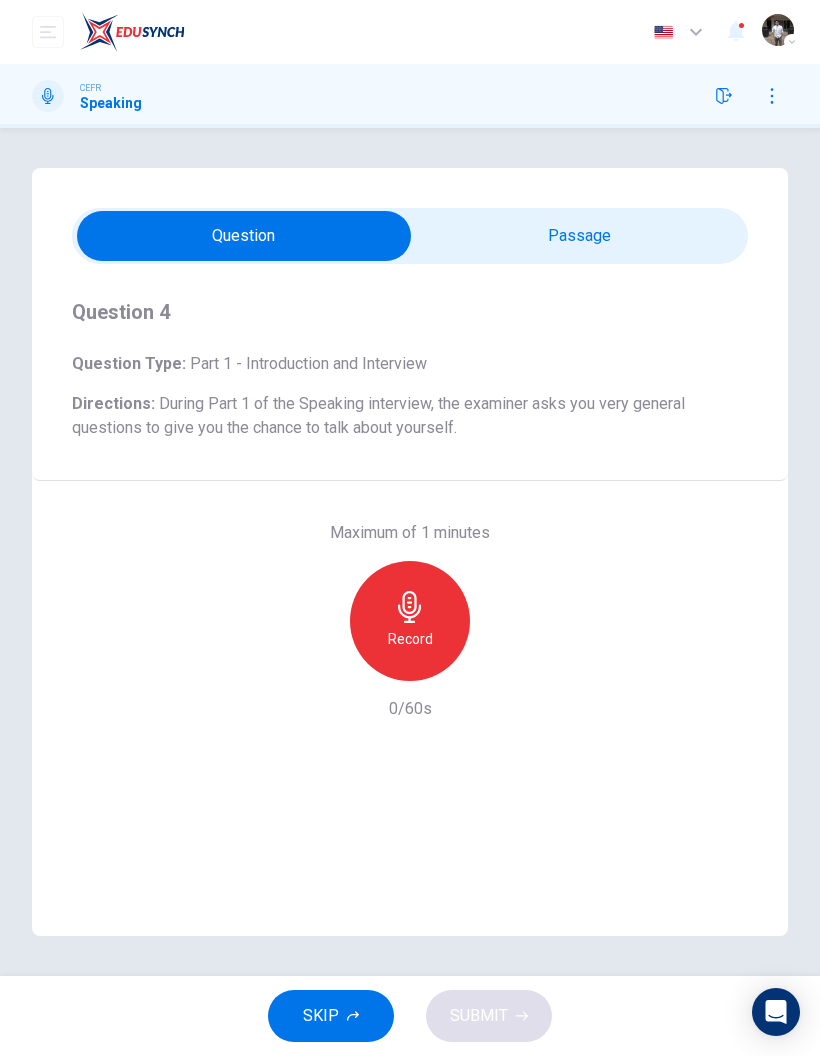 click on "Record" at bounding box center [410, 639] 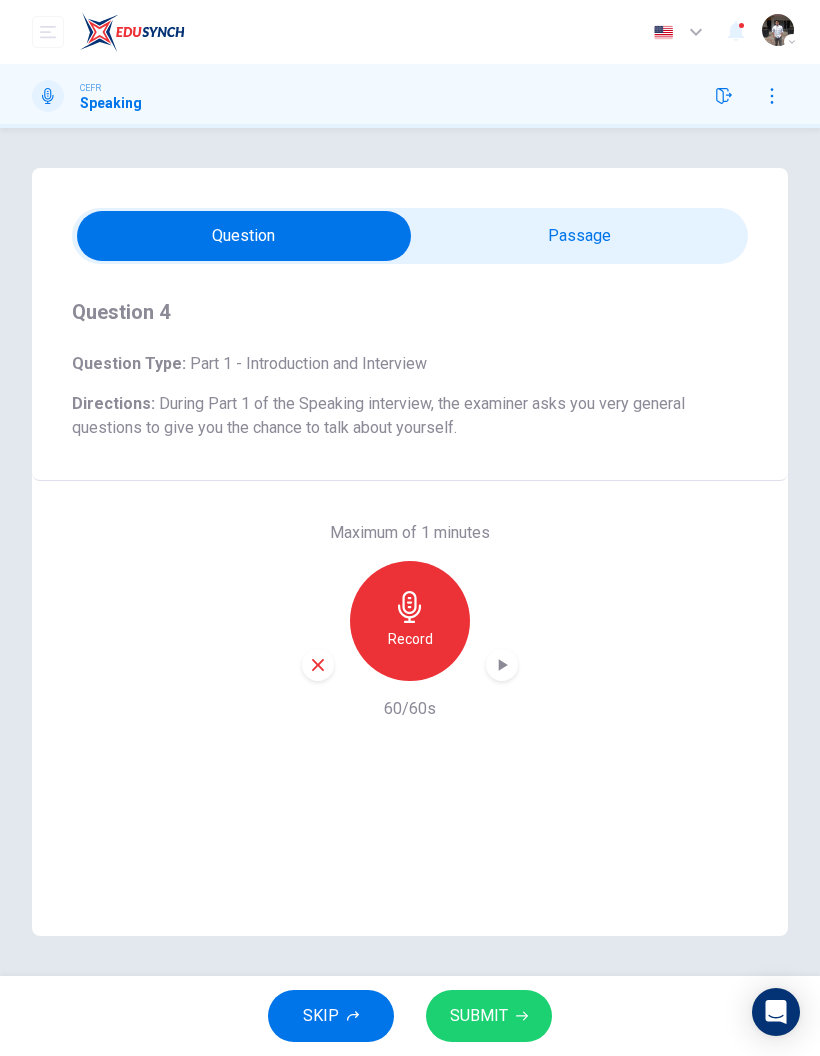 click on "SUBMIT" at bounding box center (479, 1016) 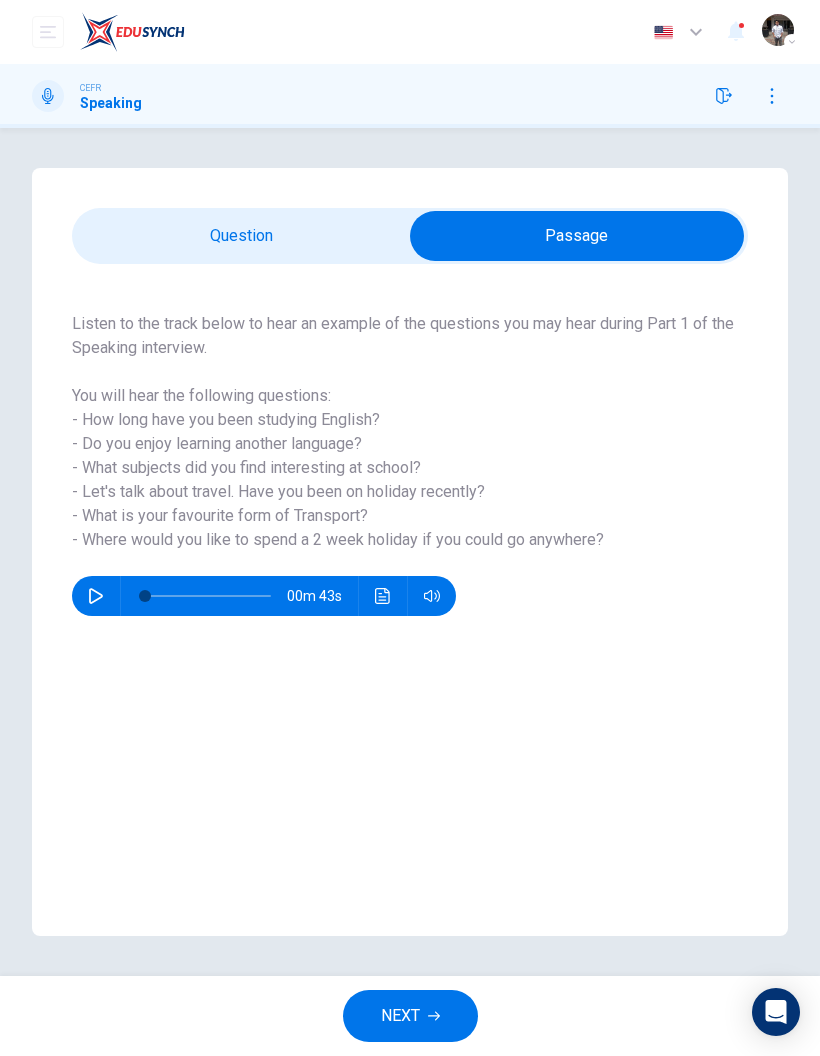 click on "NEXT" at bounding box center (410, 1016) 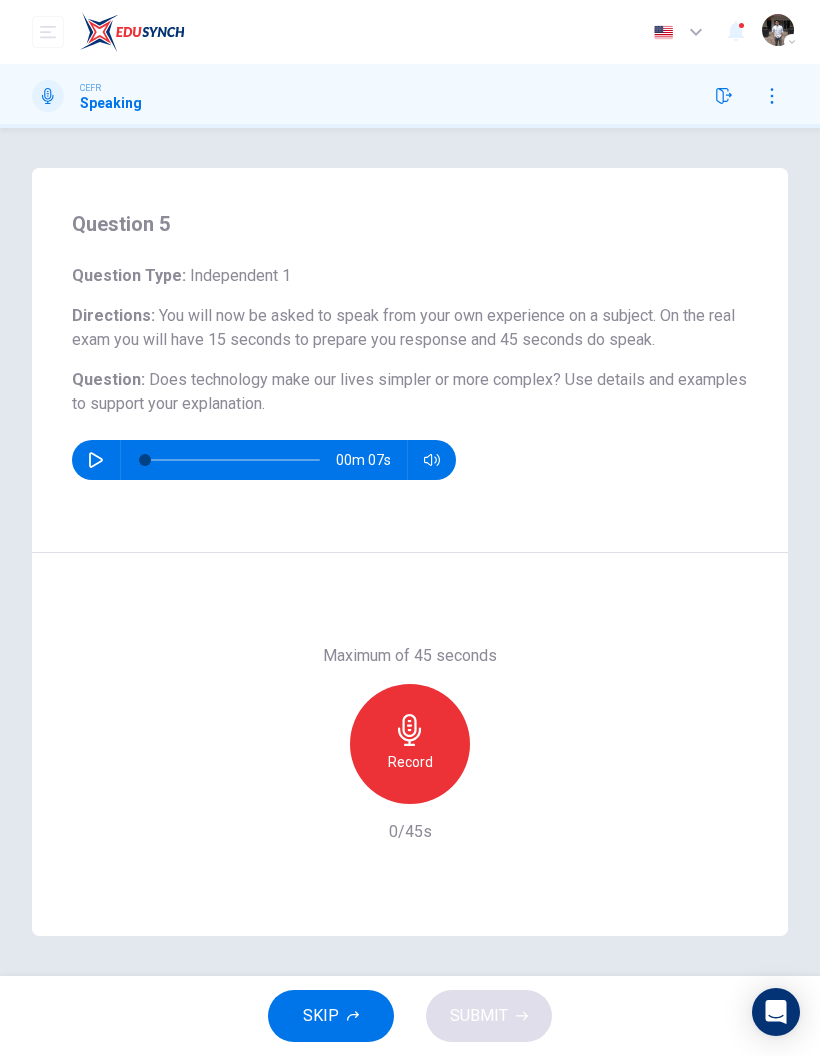 click 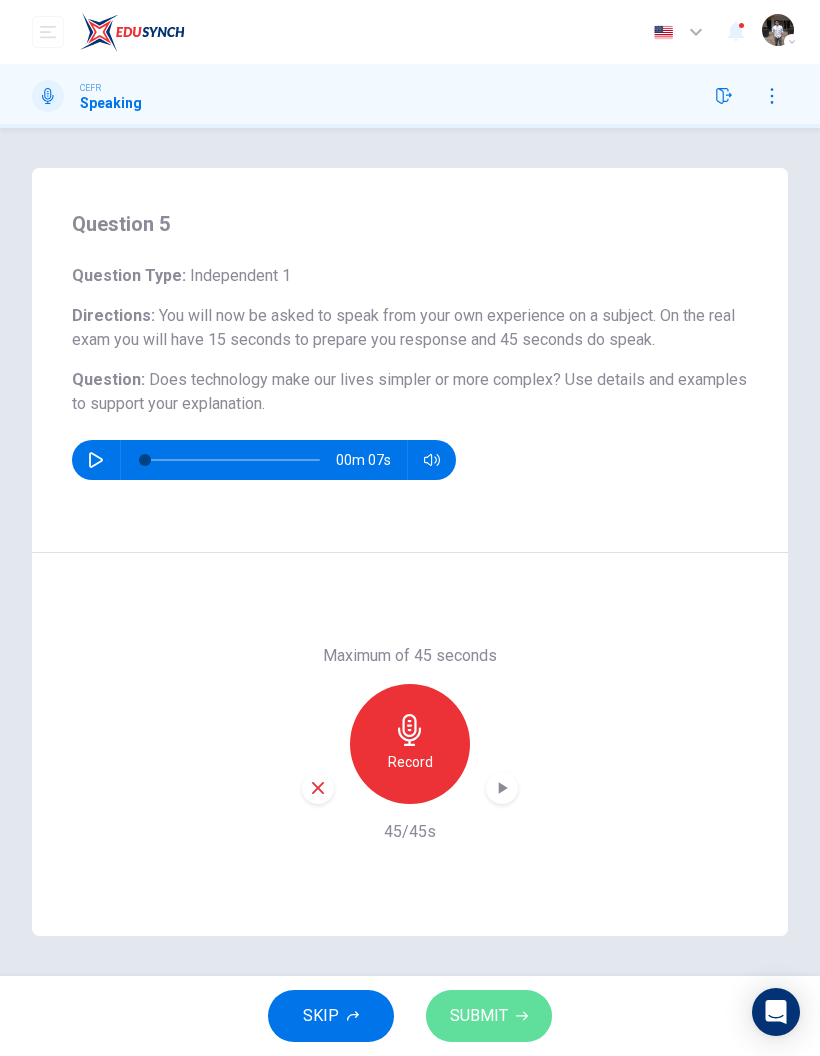 click on "SUBMIT" at bounding box center [479, 1016] 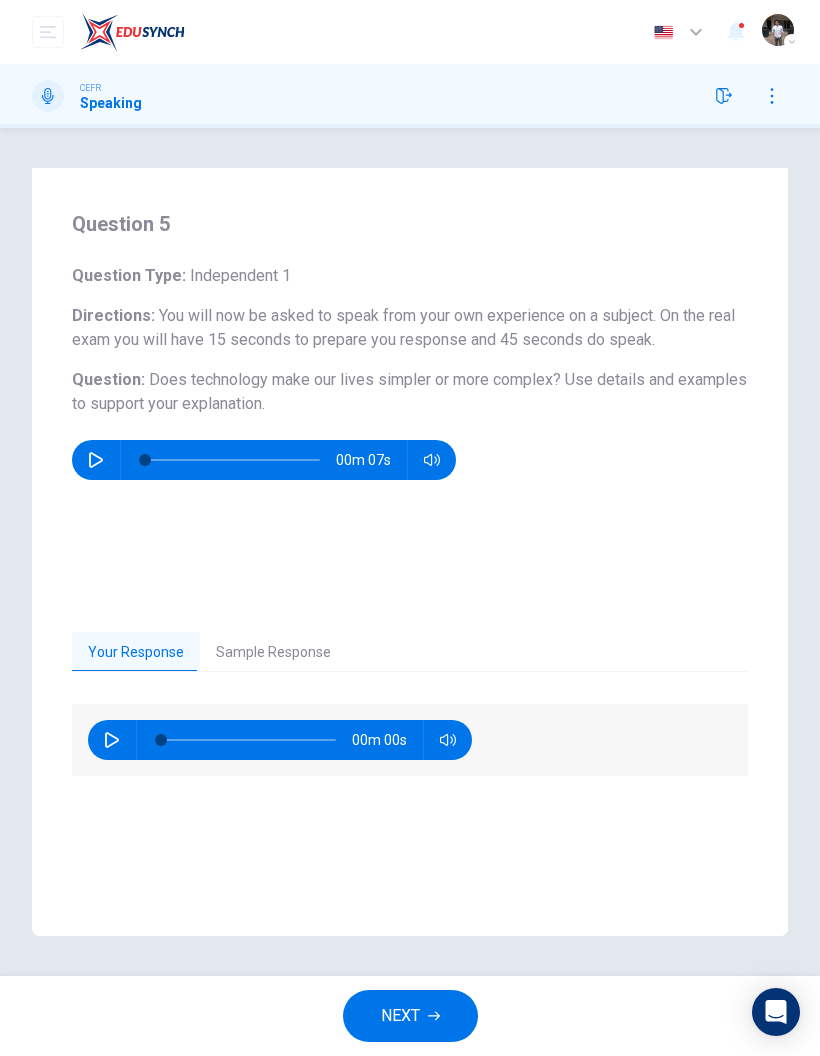 click on "NEXT" at bounding box center (410, 1016) 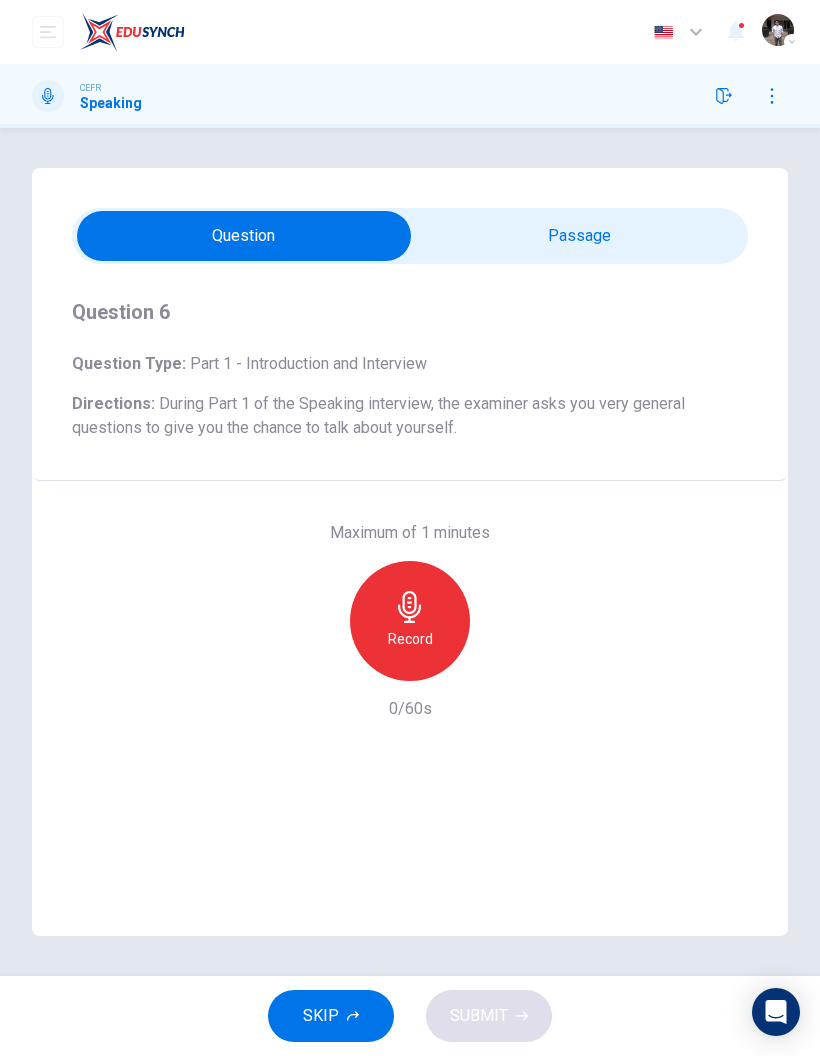 click on "Record" at bounding box center (410, 621) 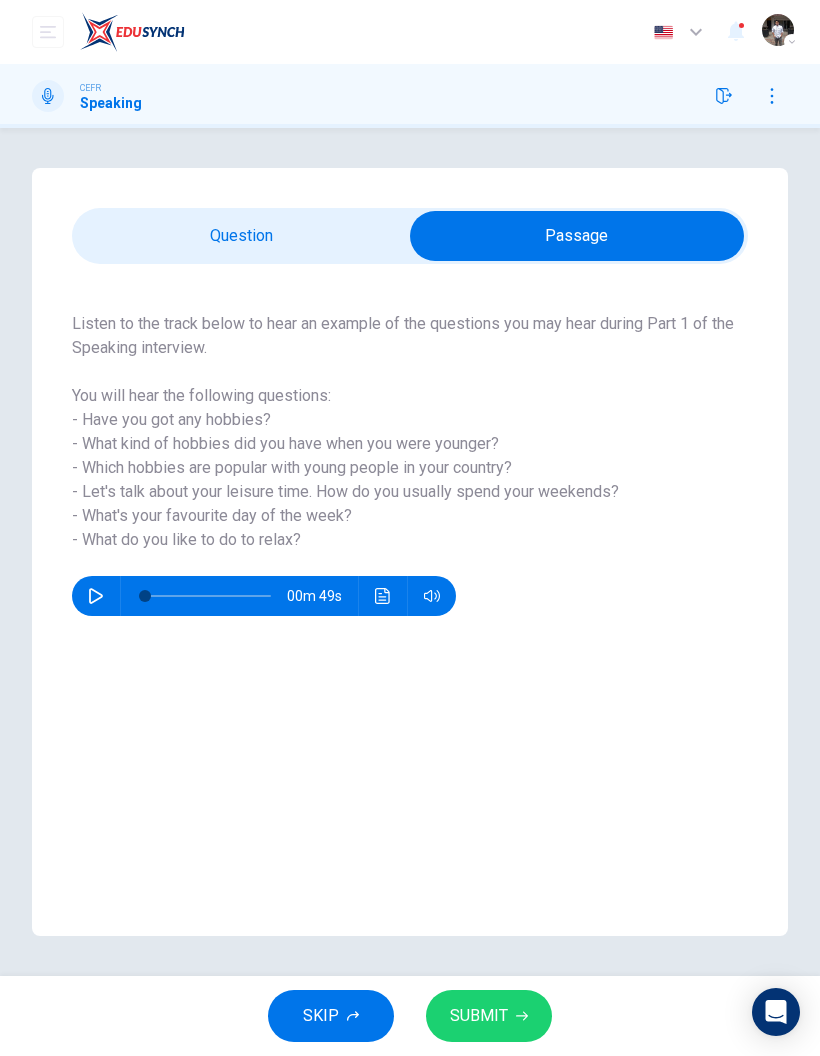 click on "SUBMIT" at bounding box center (489, 1016) 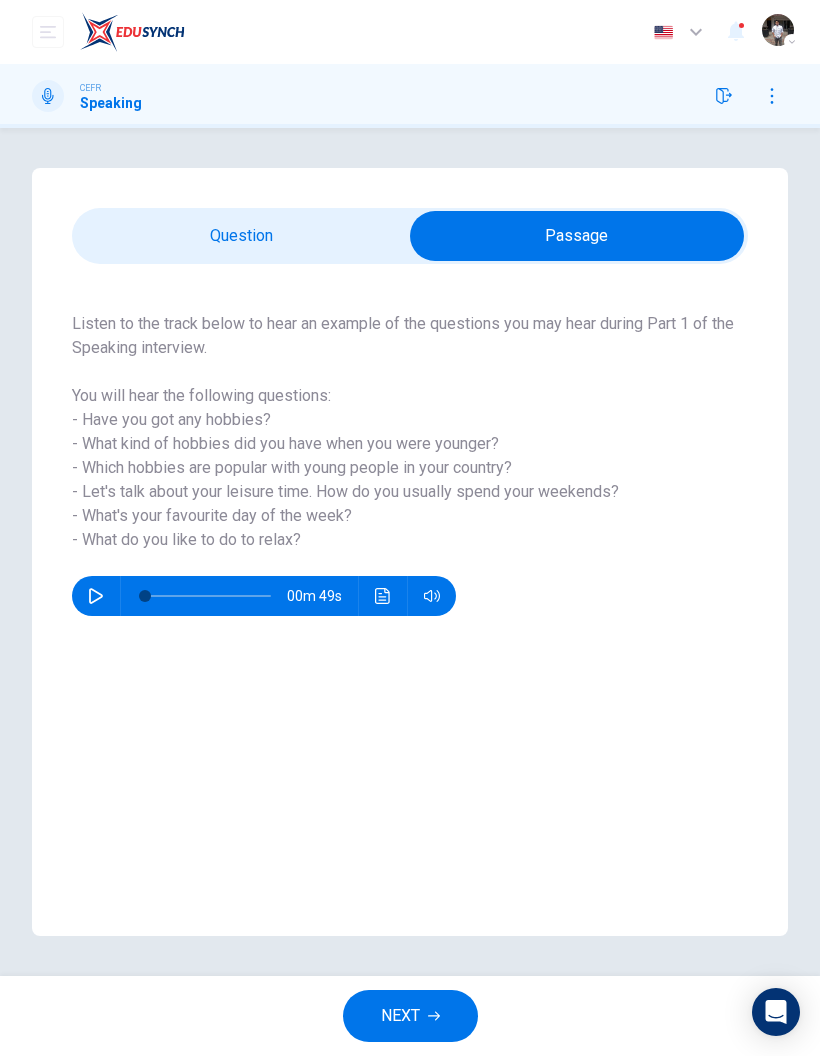 click on "NEXT" at bounding box center [400, 1016] 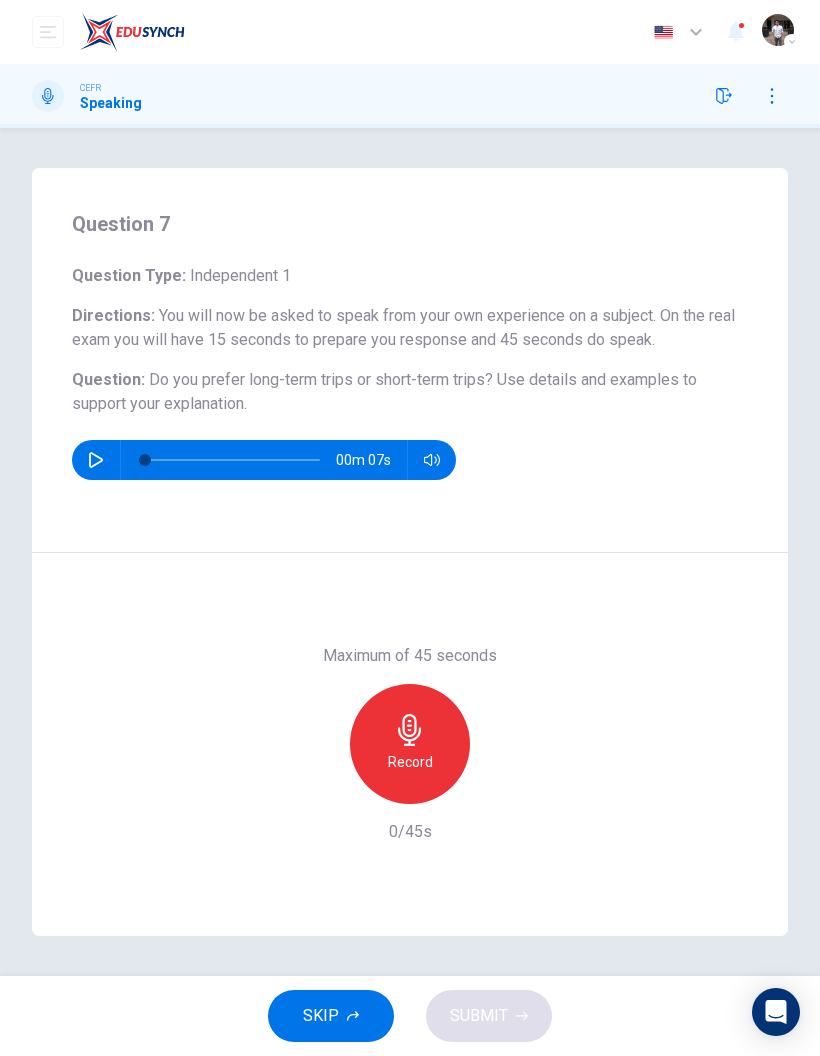 click on "Record" at bounding box center (410, 744) 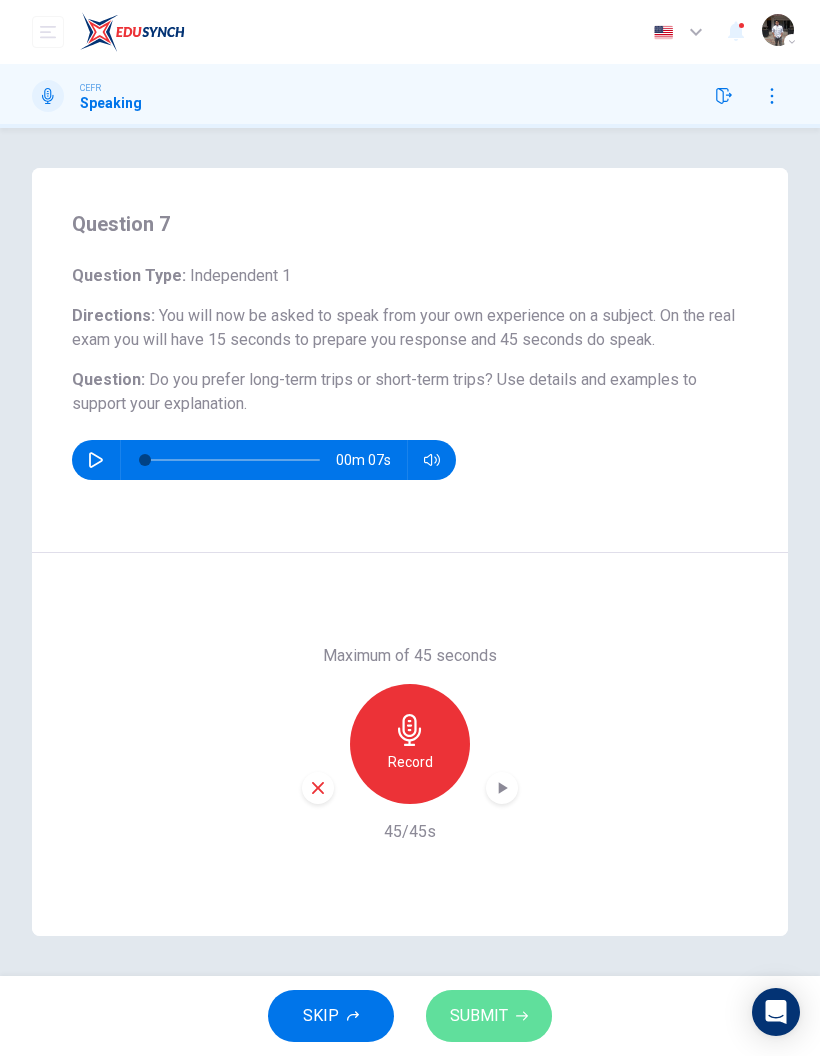 click 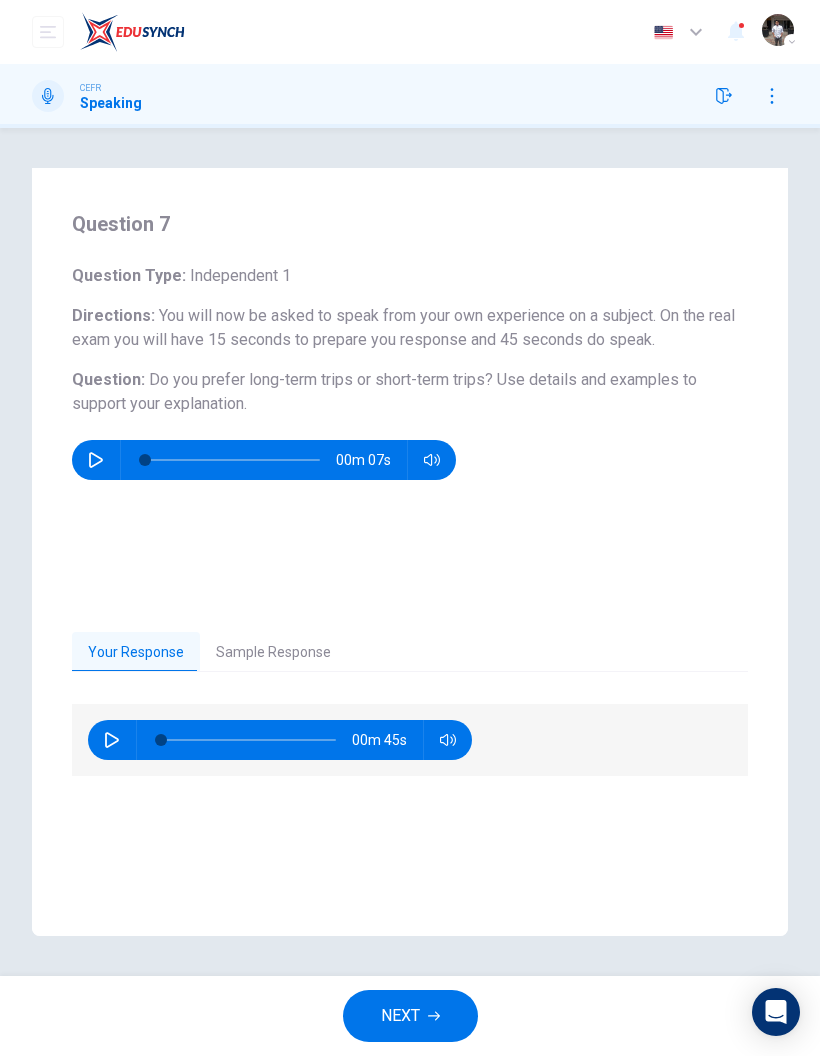 click on "NEXT" at bounding box center (410, 1016) 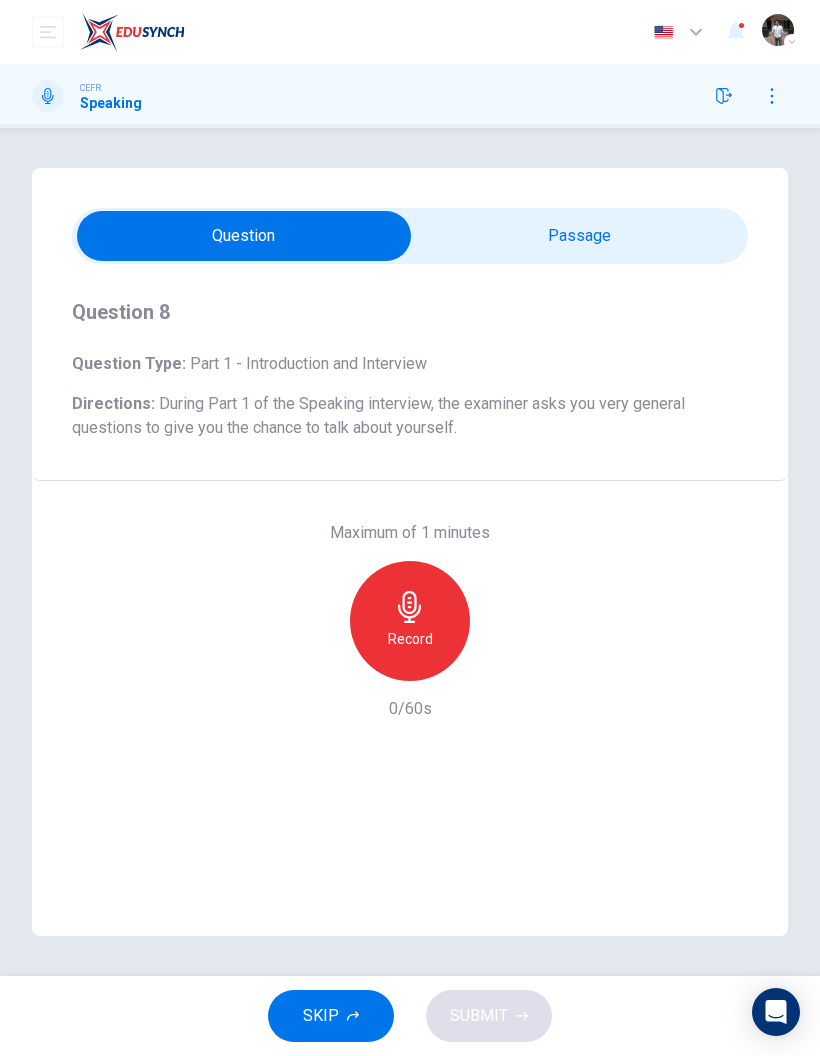 click on "Record" at bounding box center (410, 621) 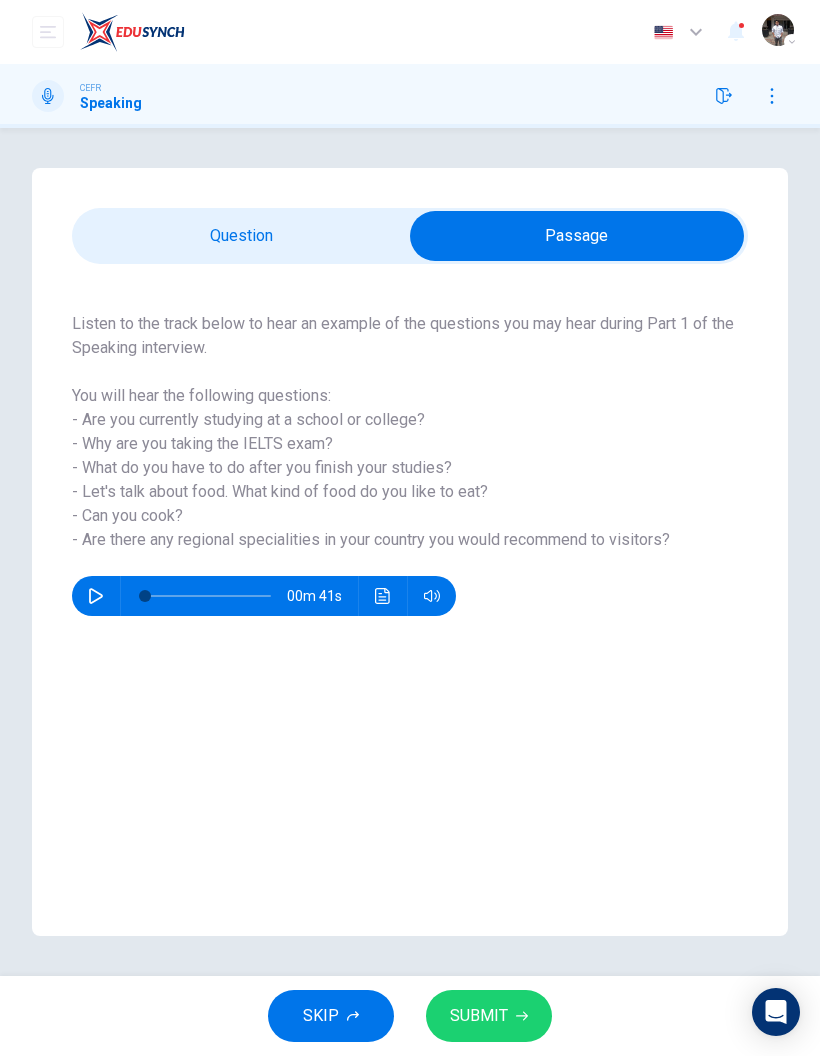 click at bounding box center [778, 30] 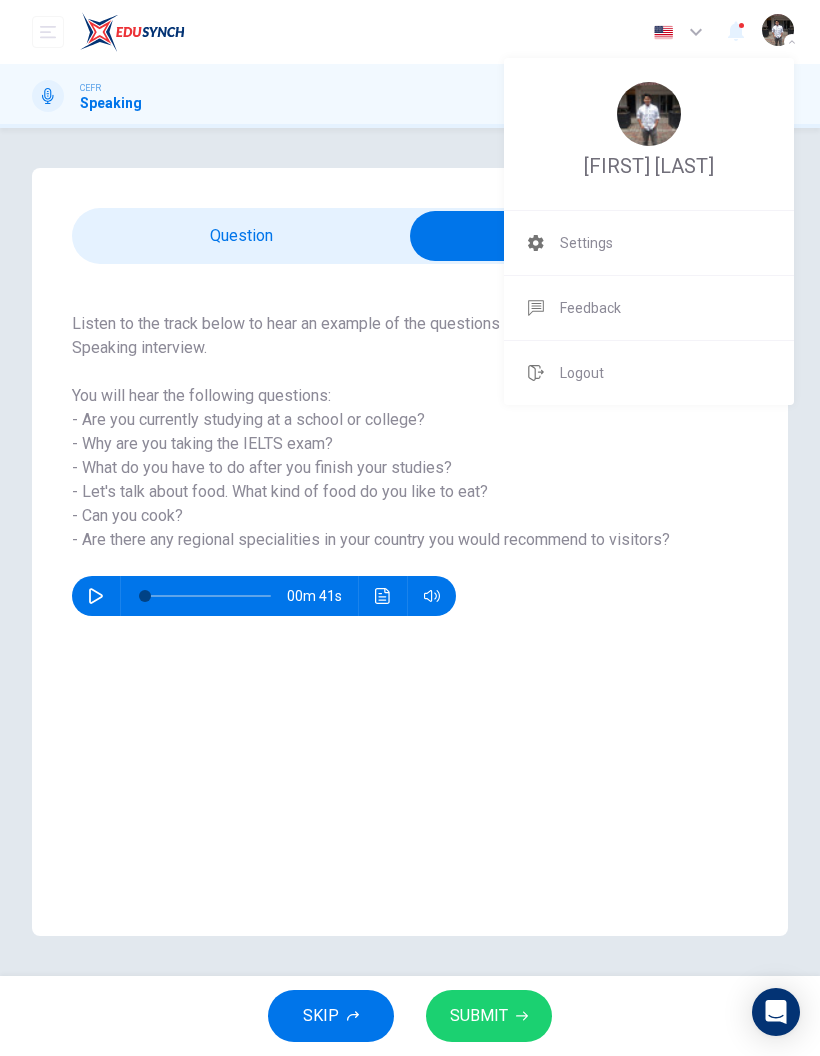 click on "Logout" at bounding box center (649, 373) 